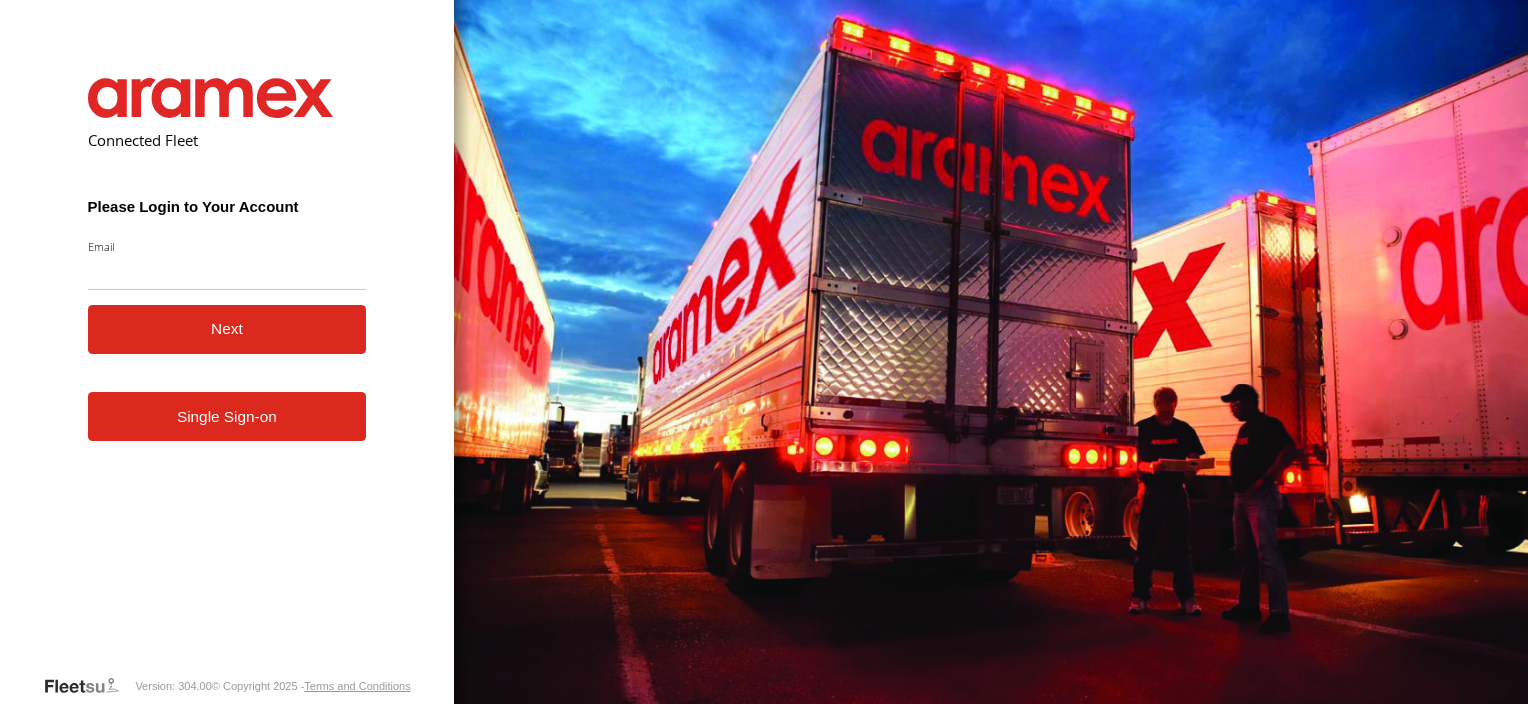 scroll, scrollTop: 0, scrollLeft: 0, axis: both 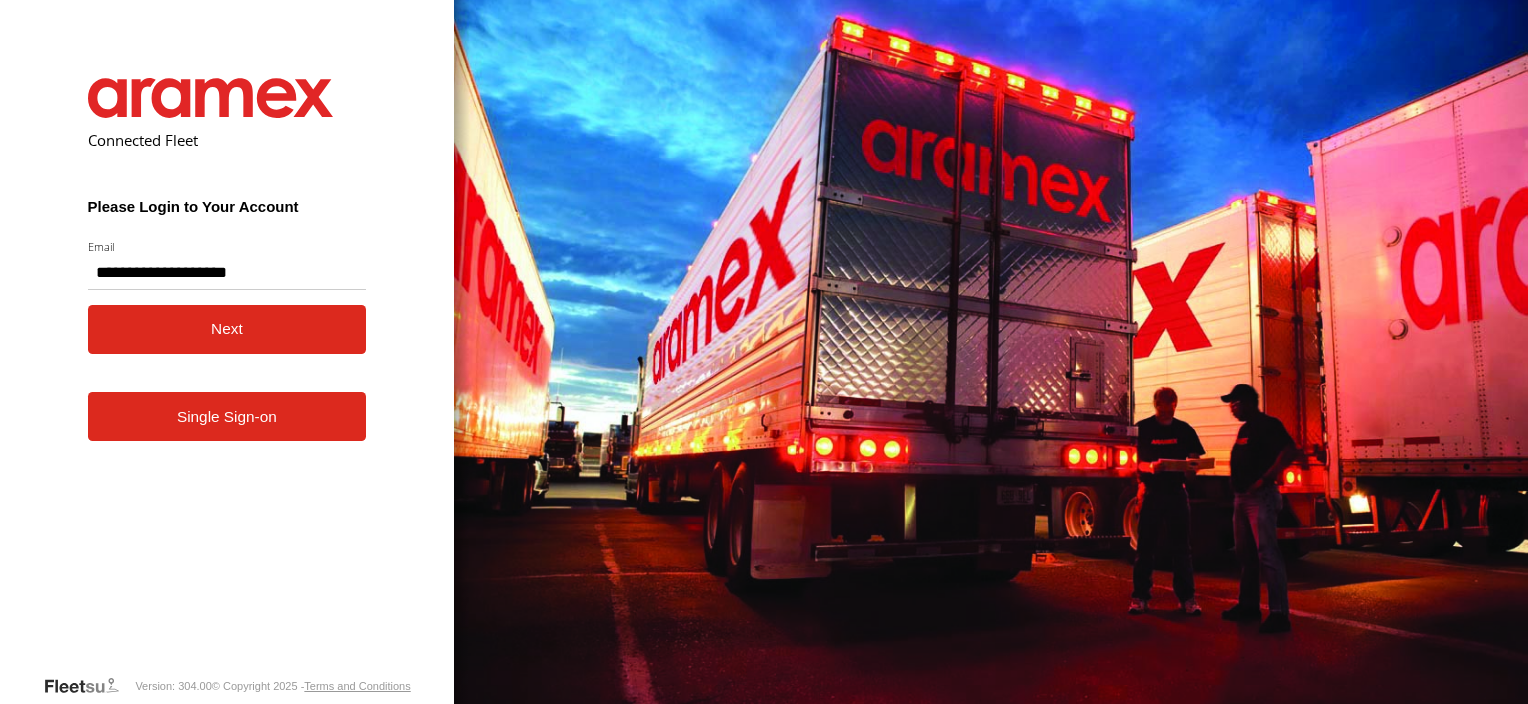 click on "Next" at bounding box center [227, 329] 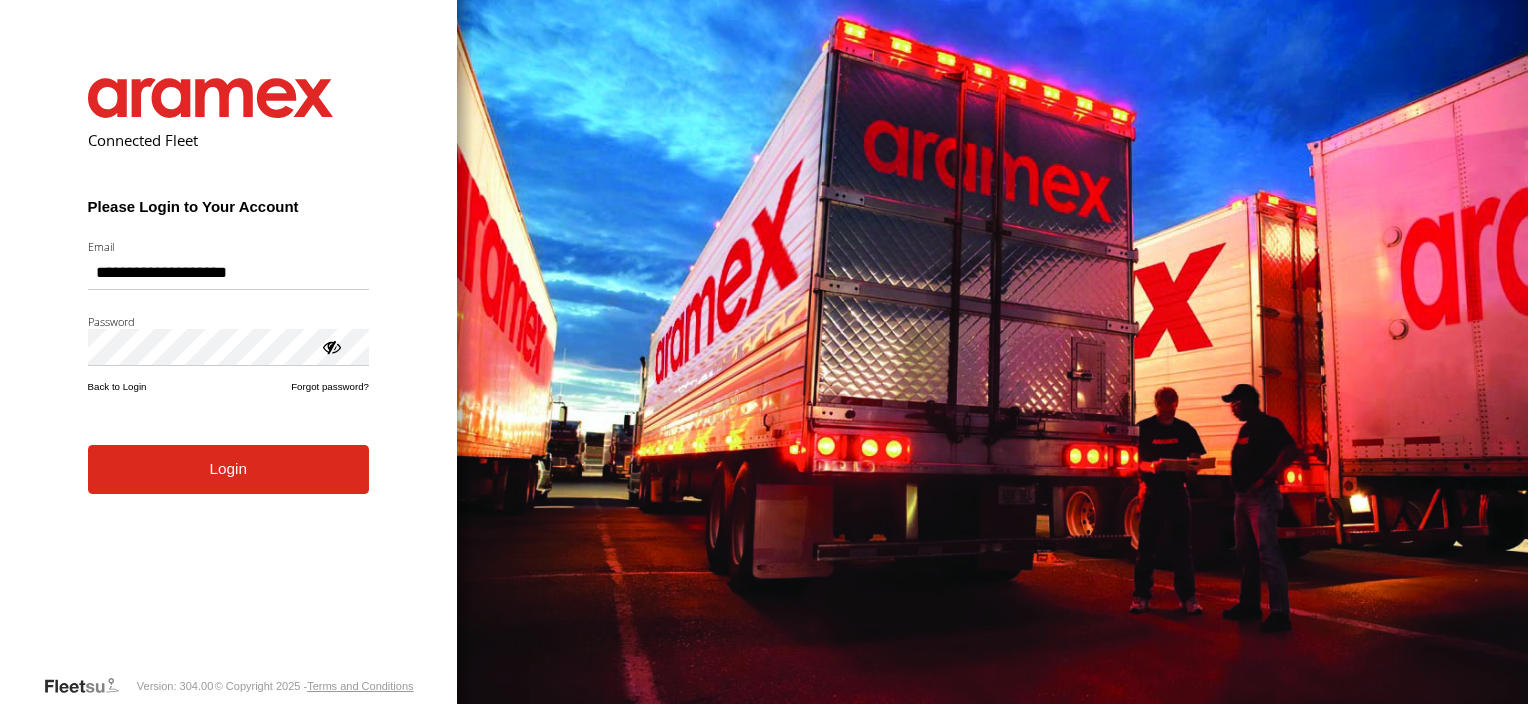 scroll, scrollTop: 0, scrollLeft: 0, axis: both 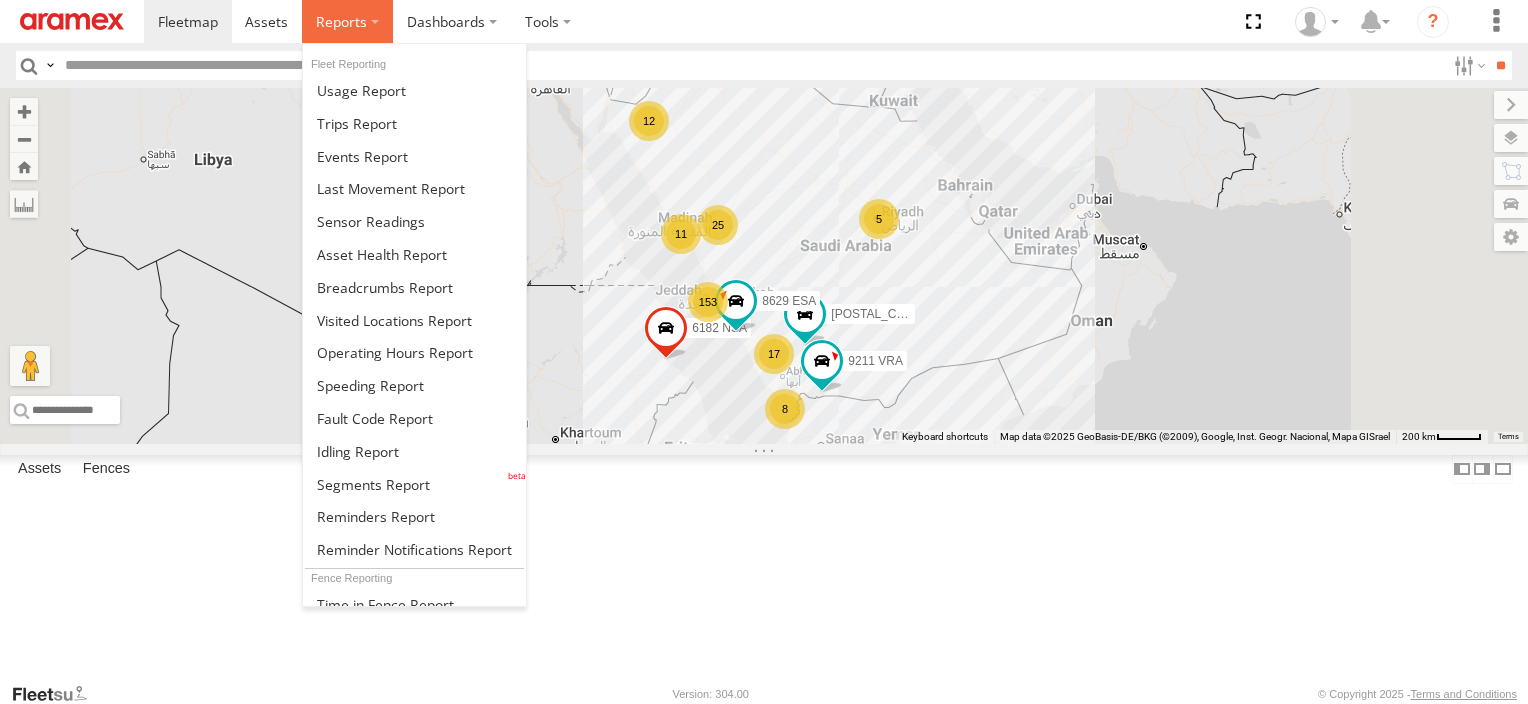 click at bounding box center (341, 21) 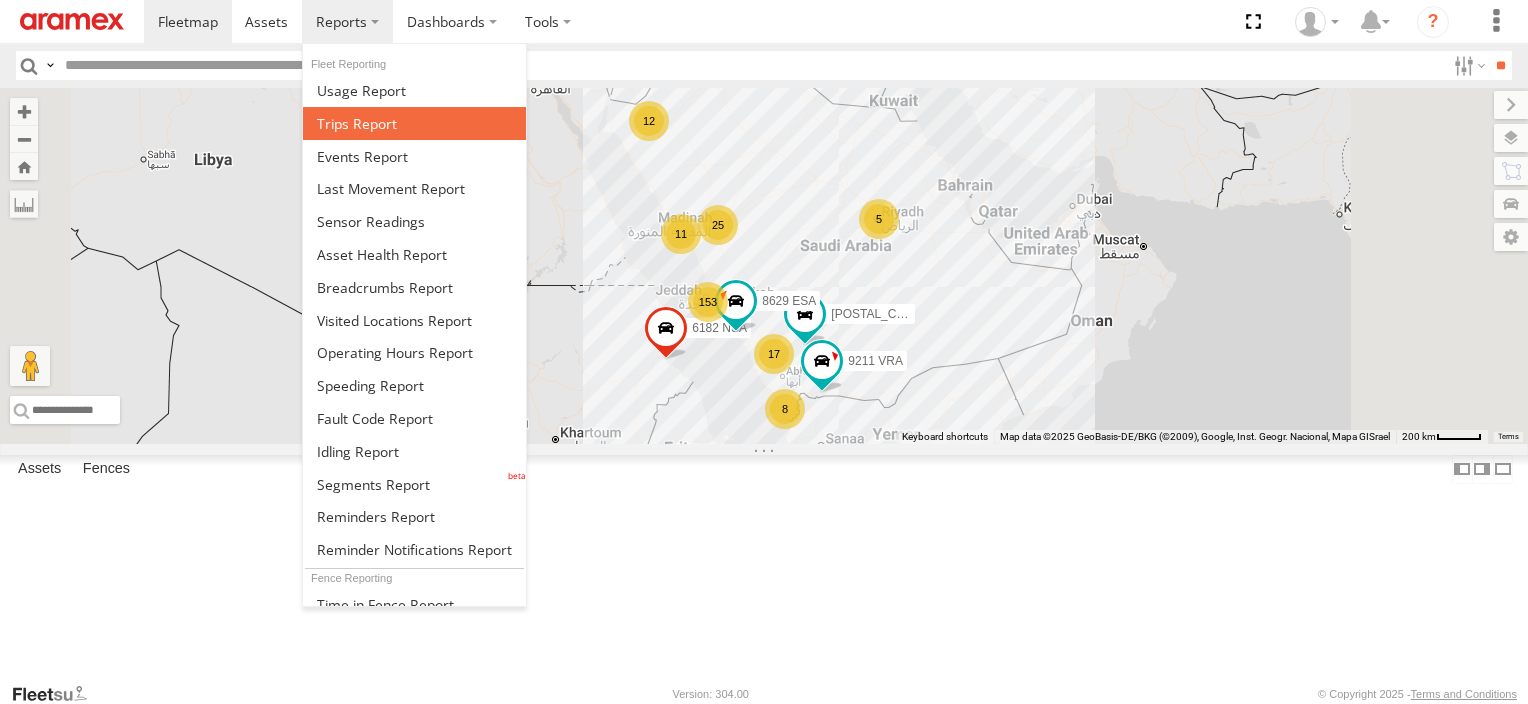click at bounding box center [357, 123] 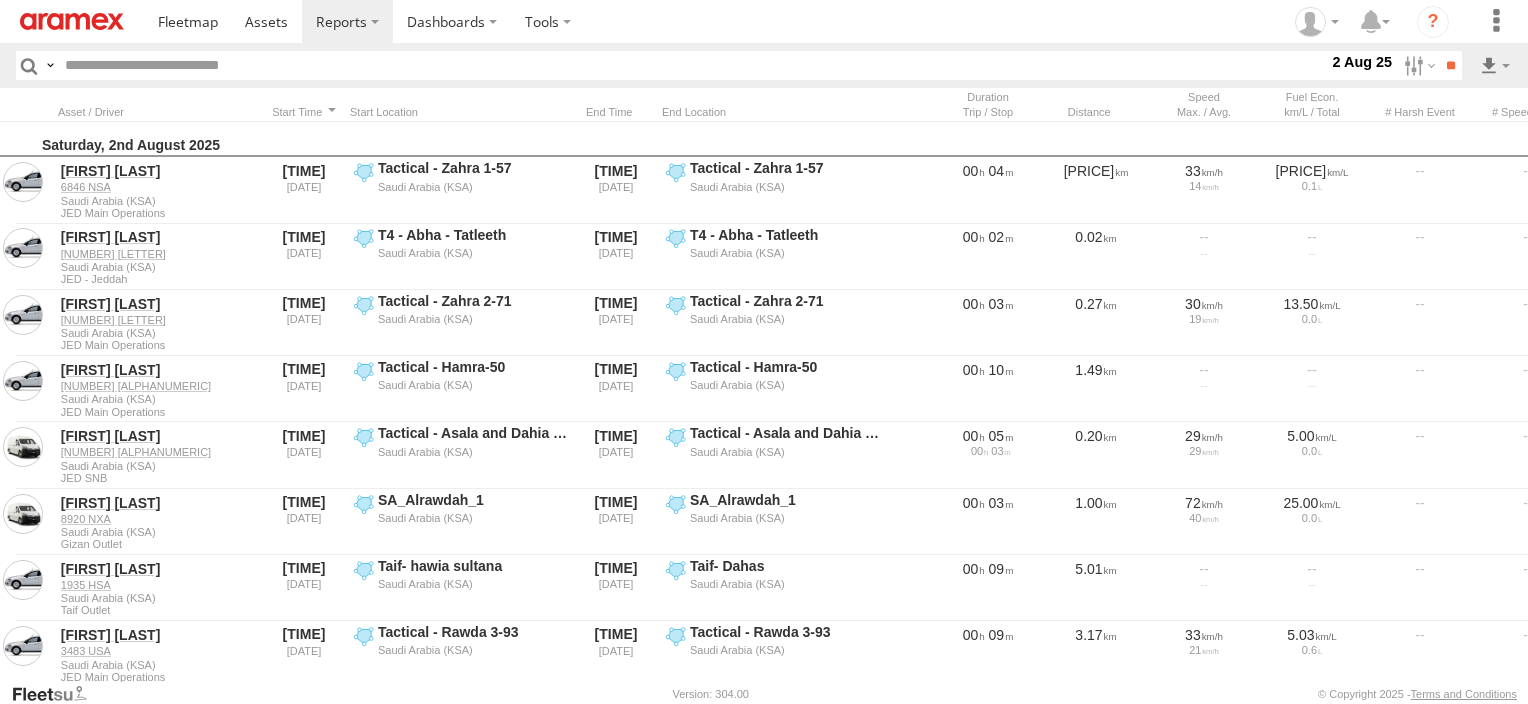 scroll, scrollTop: 0, scrollLeft: 0, axis: both 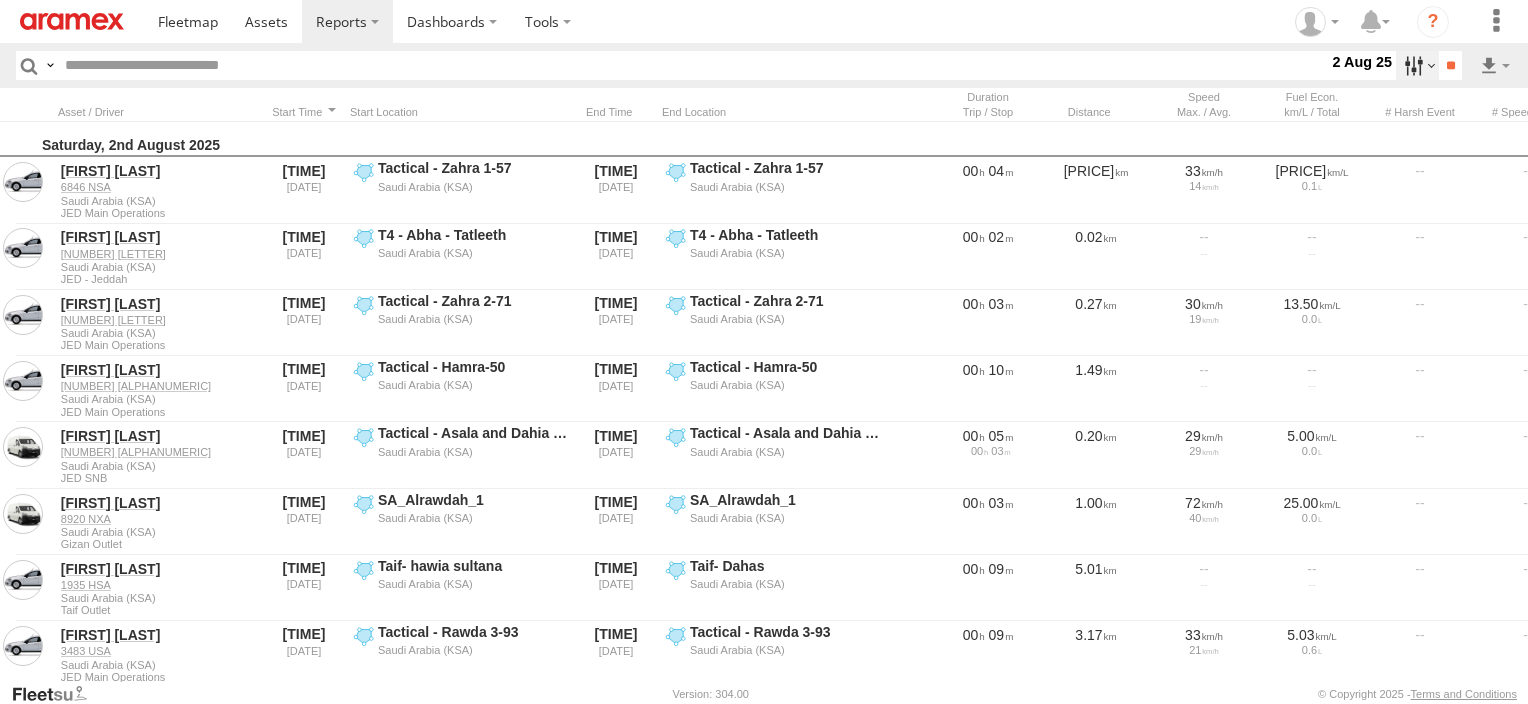 click at bounding box center (1417, 65) 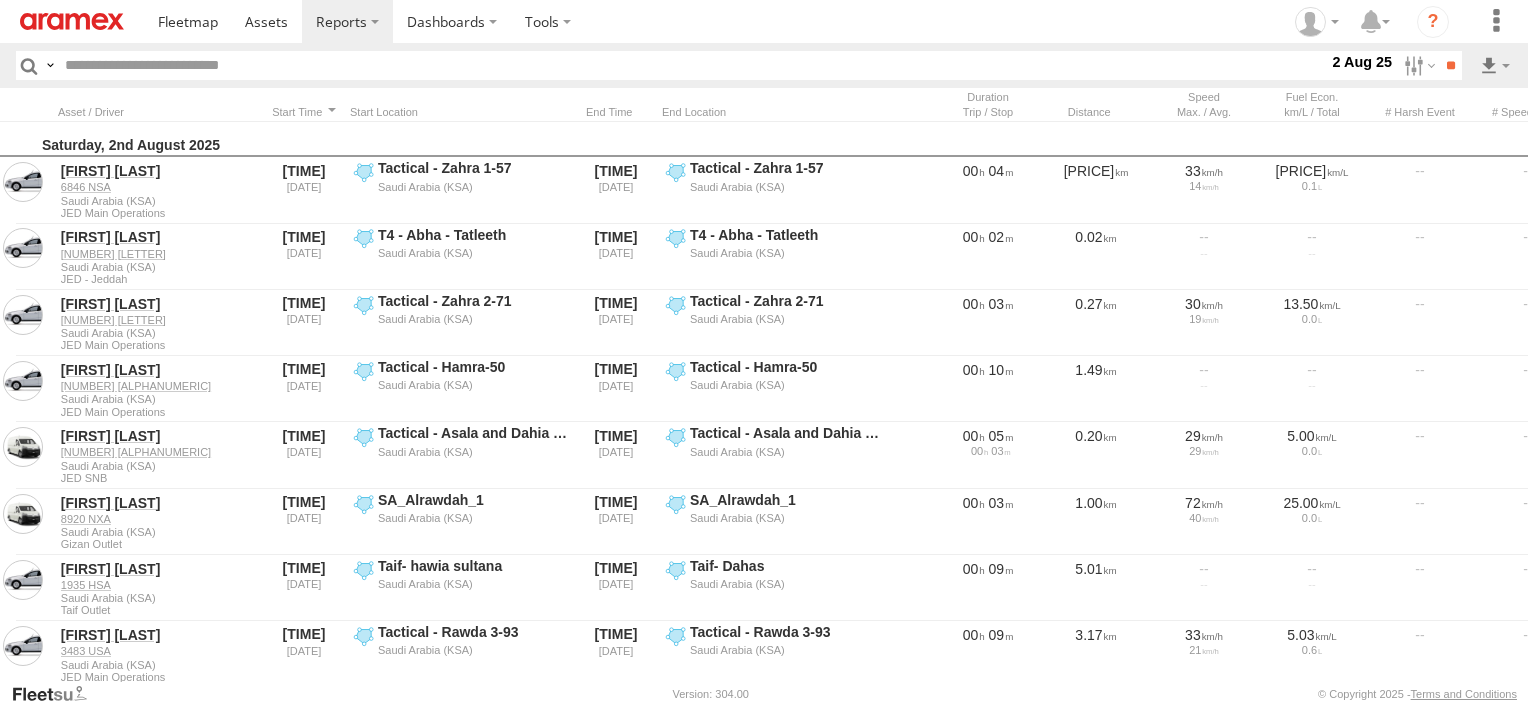 click at bounding box center (0, 0) 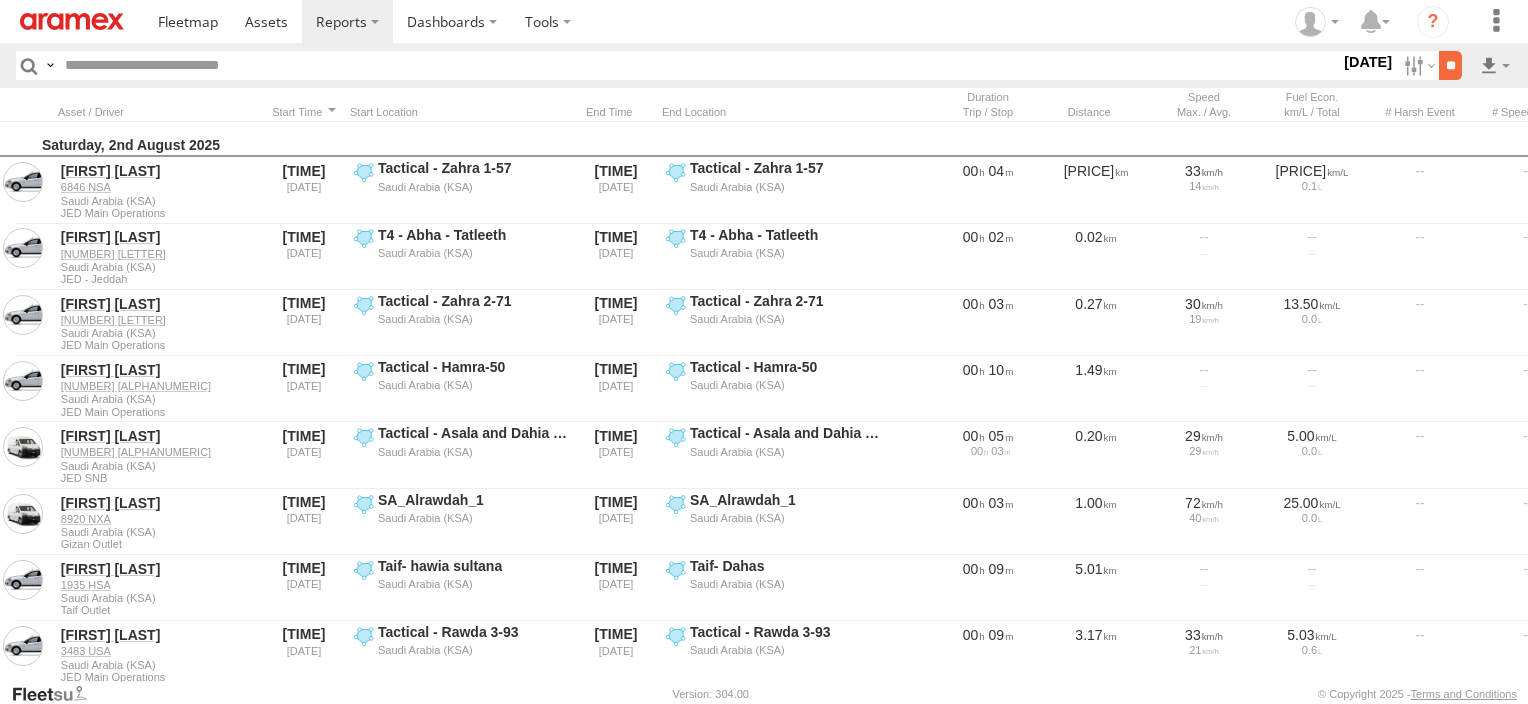 click on "**" at bounding box center [1450, 65] 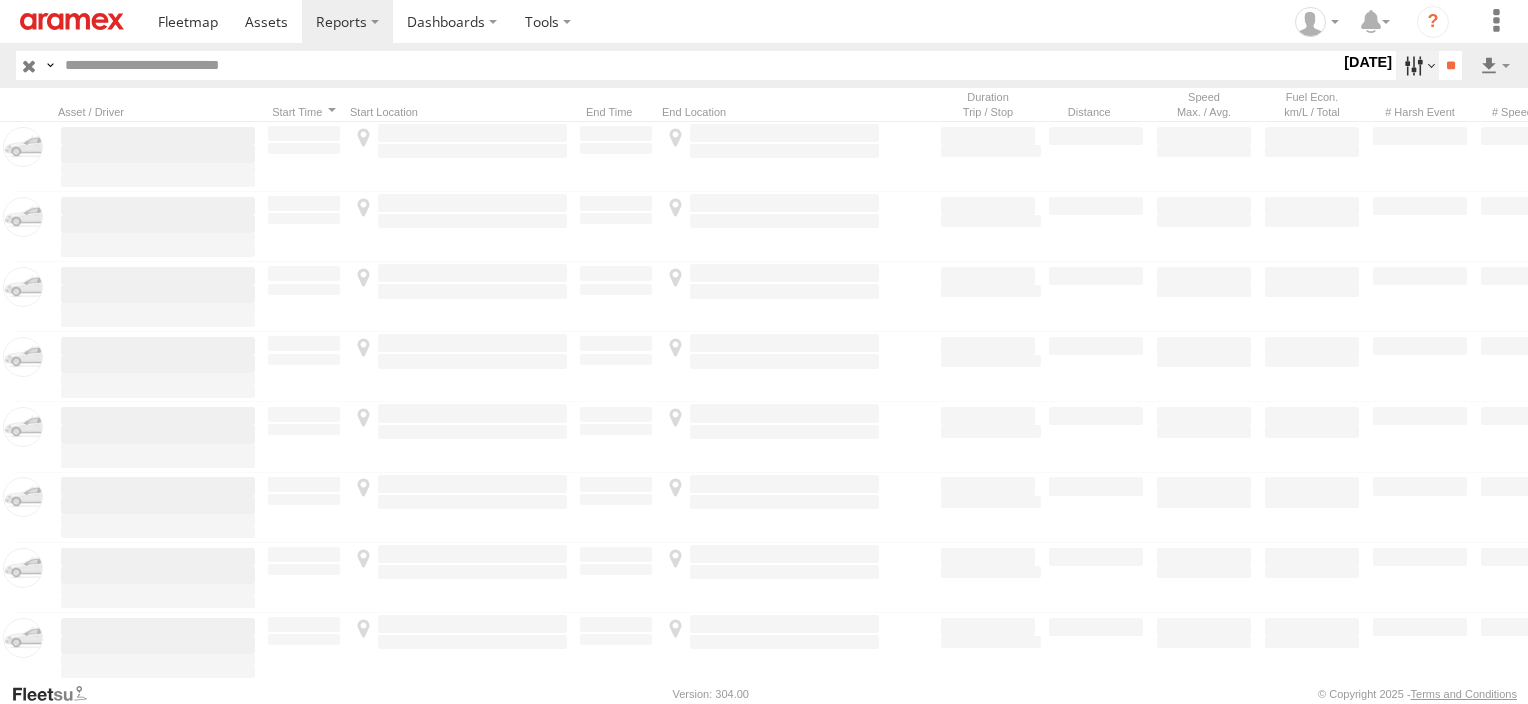 click at bounding box center (1417, 65) 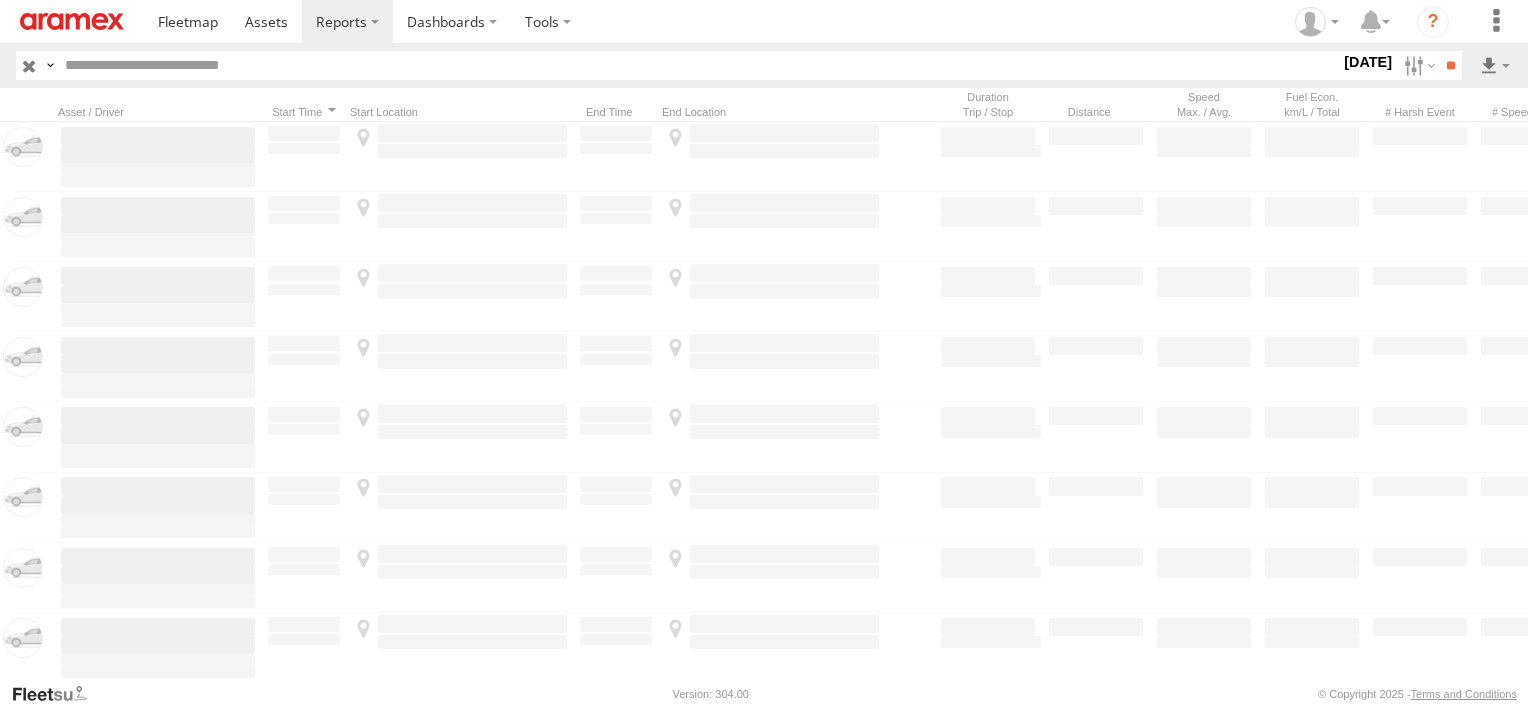 click on "Abha Warhouse" at bounding box center [0, 0] 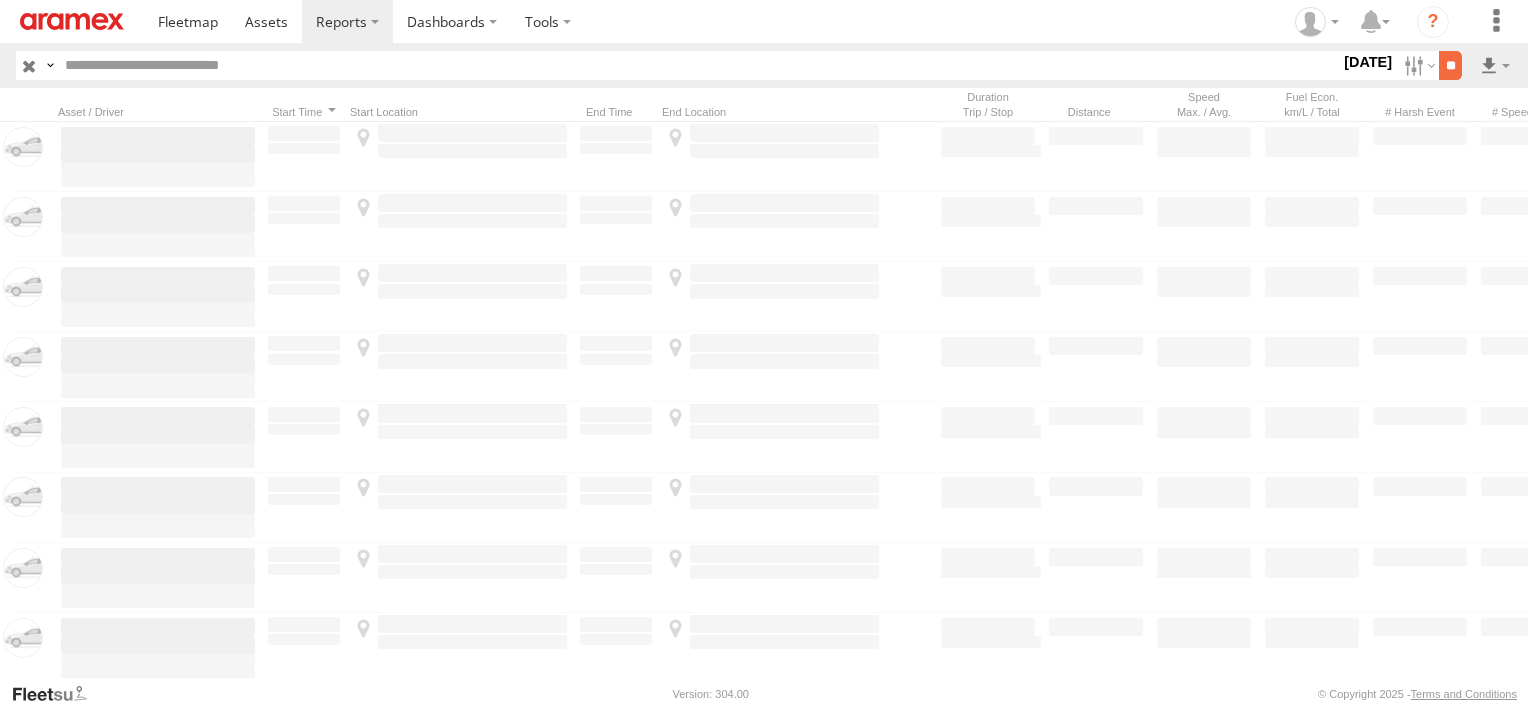 click on "**" at bounding box center [1450, 65] 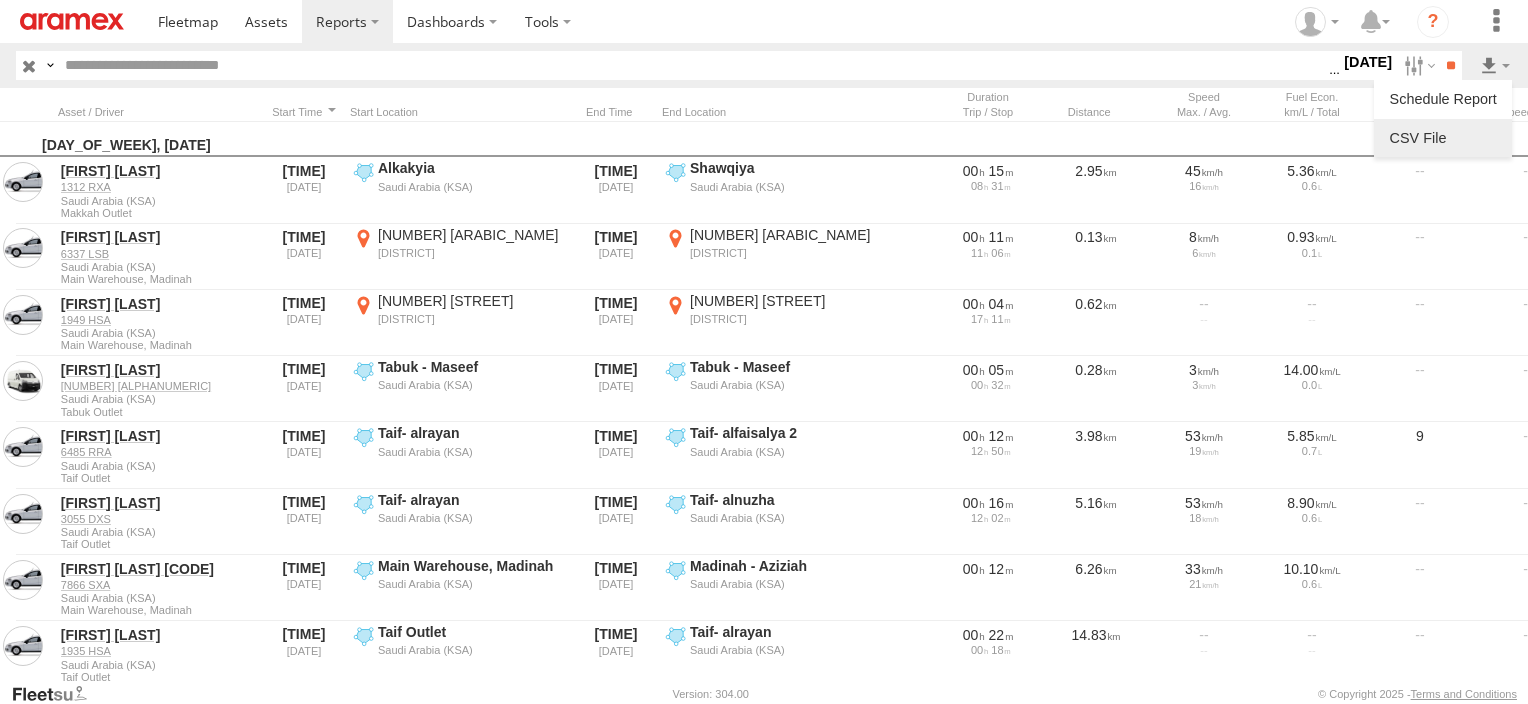 click at bounding box center (1443, 138) 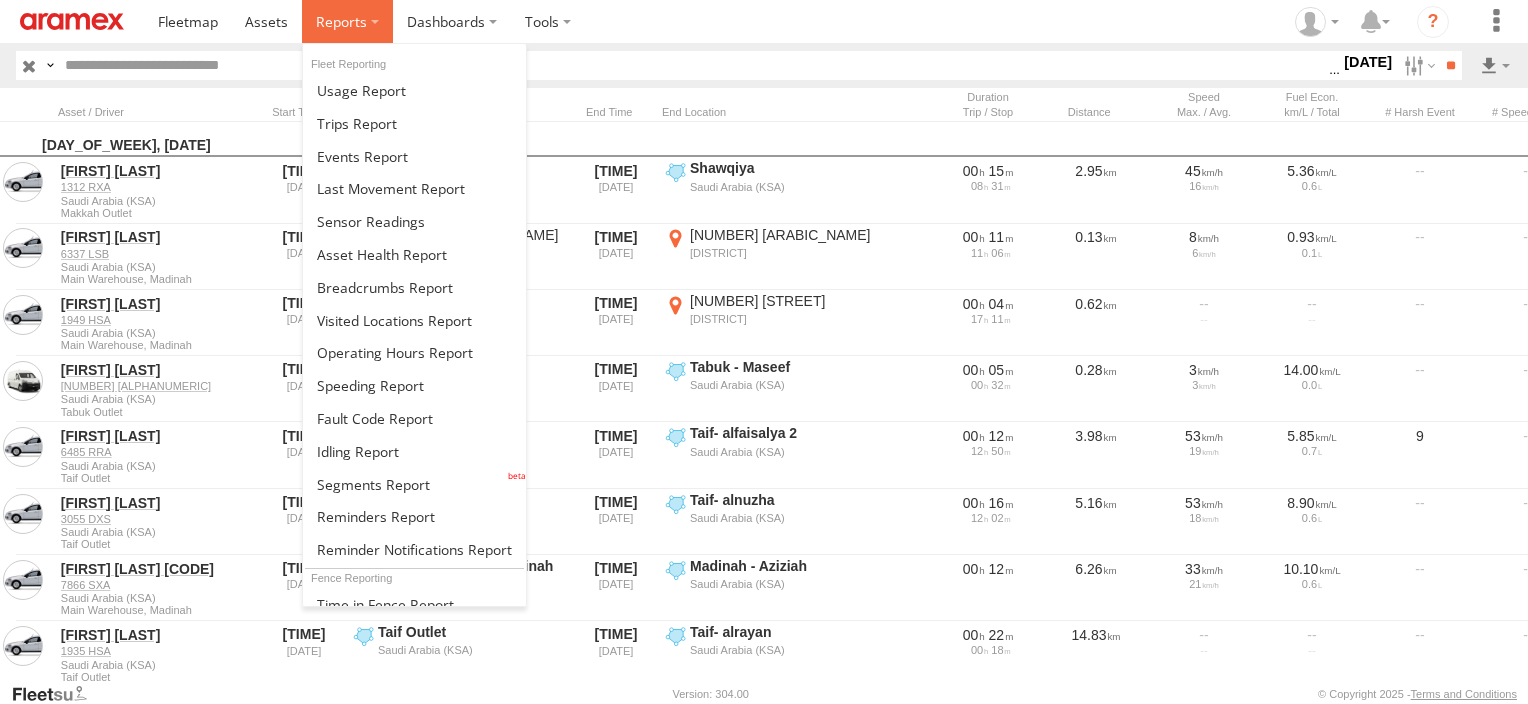 click at bounding box center [347, 21] 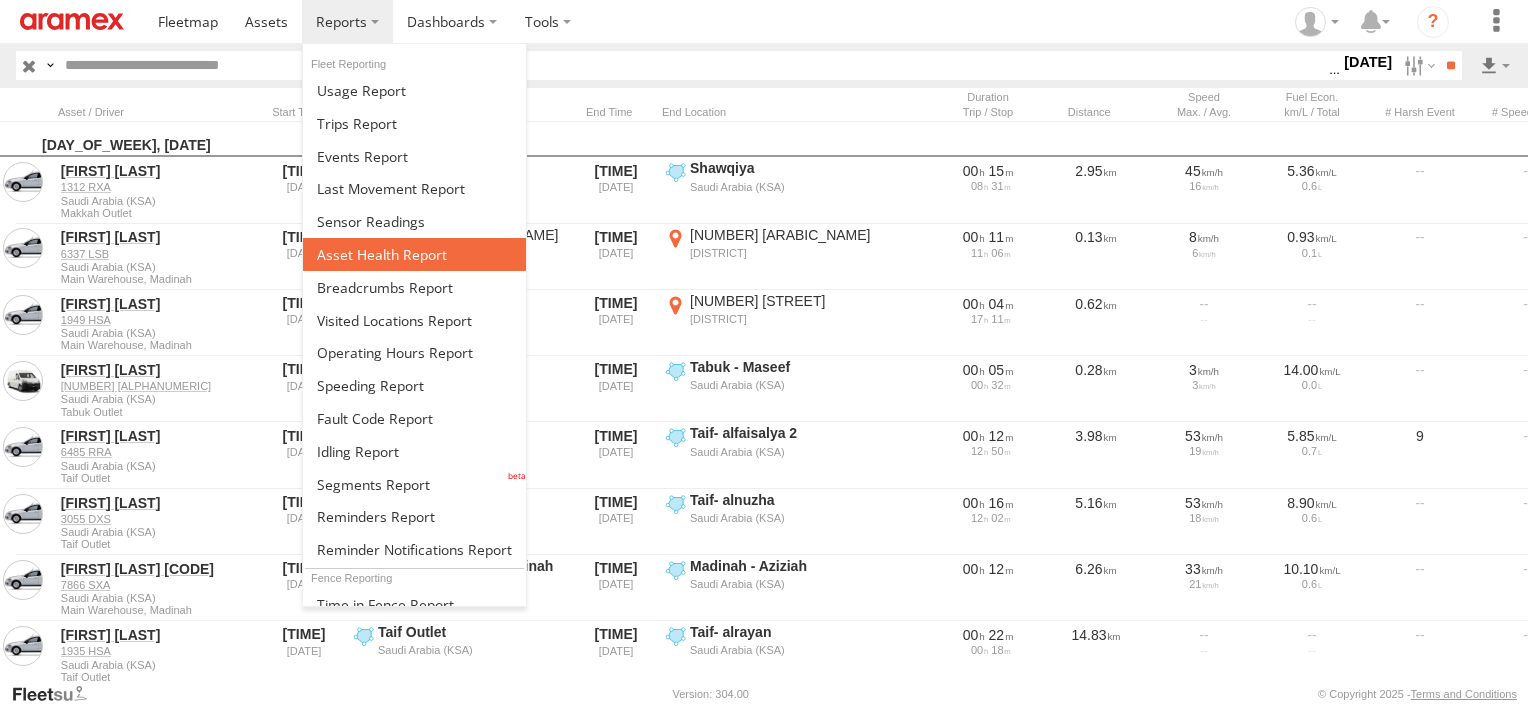 click at bounding box center (382, 254) 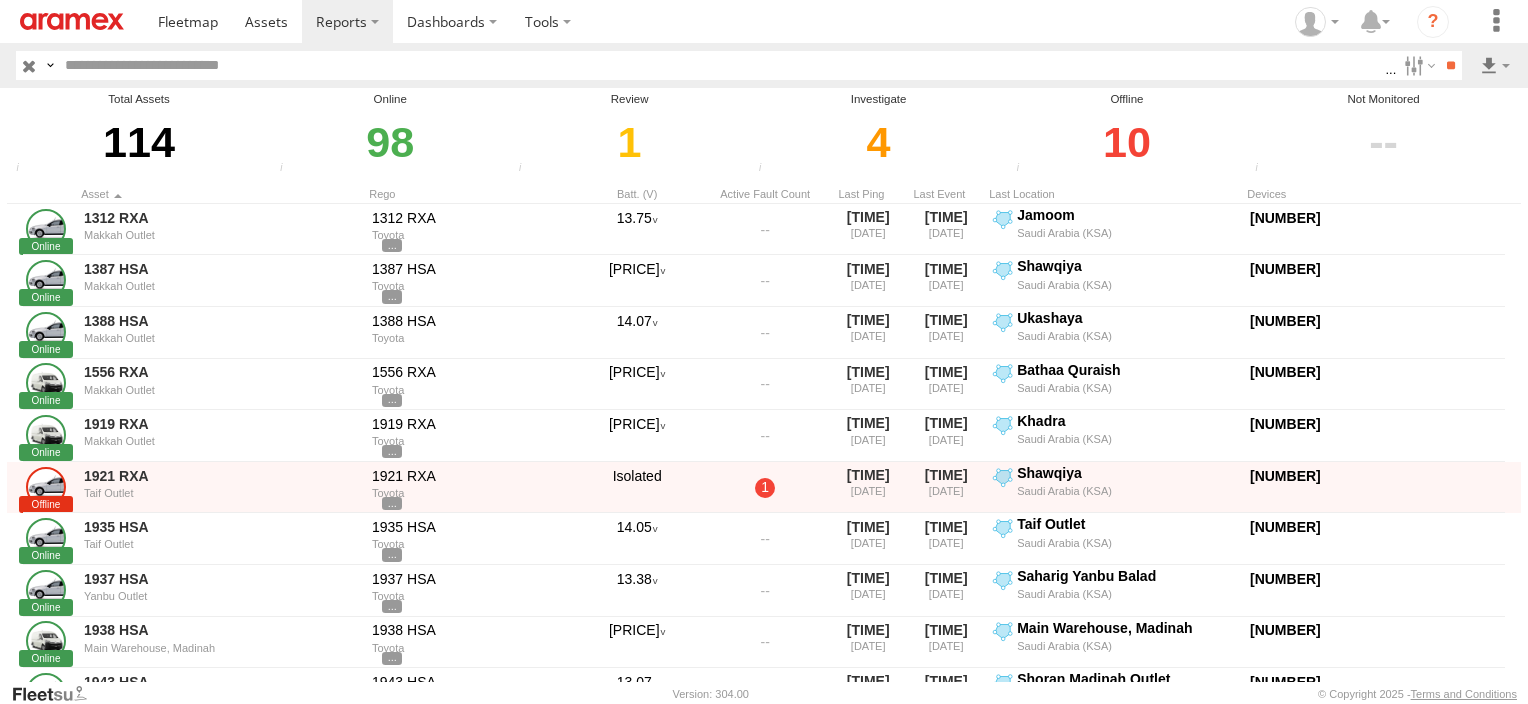 scroll, scrollTop: 0, scrollLeft: 0, axis: both 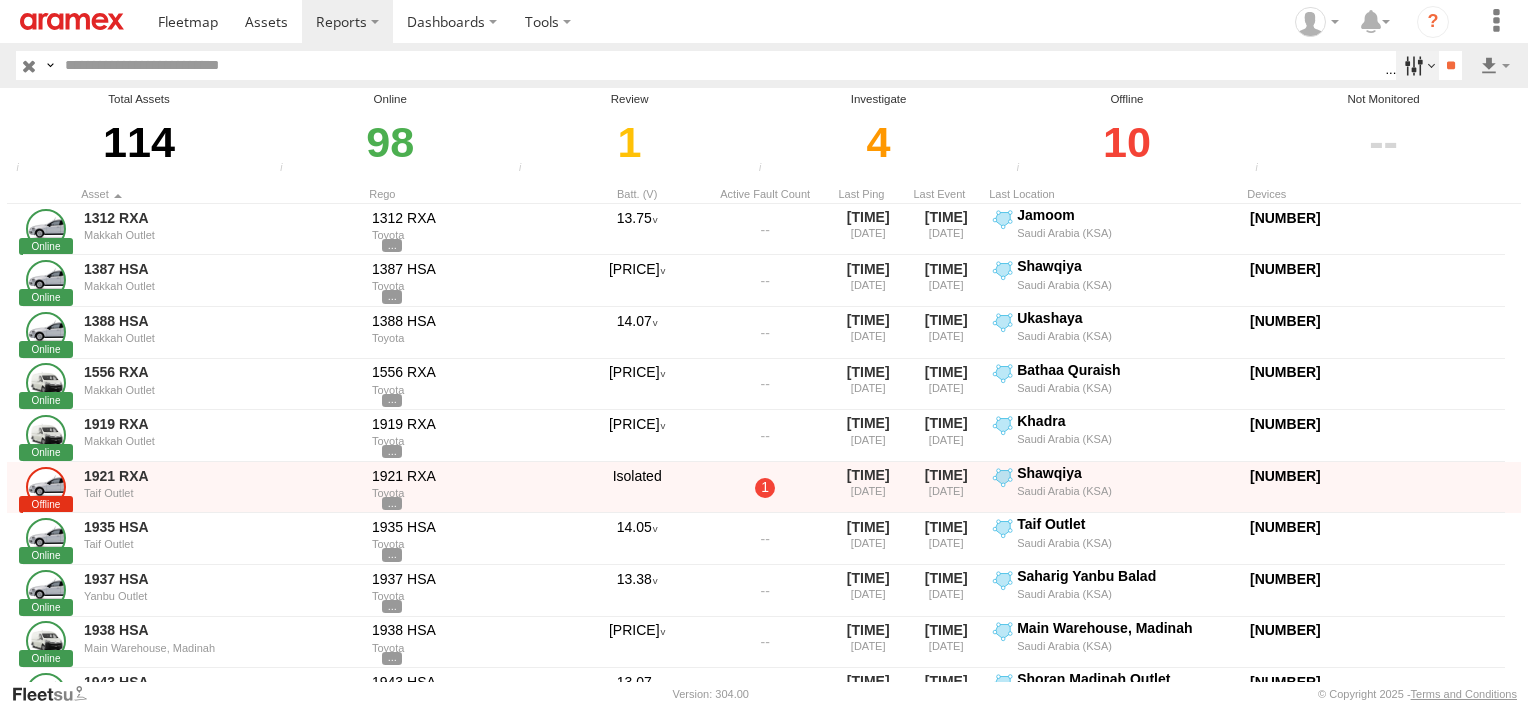 click at bounding box center (1417, 65) 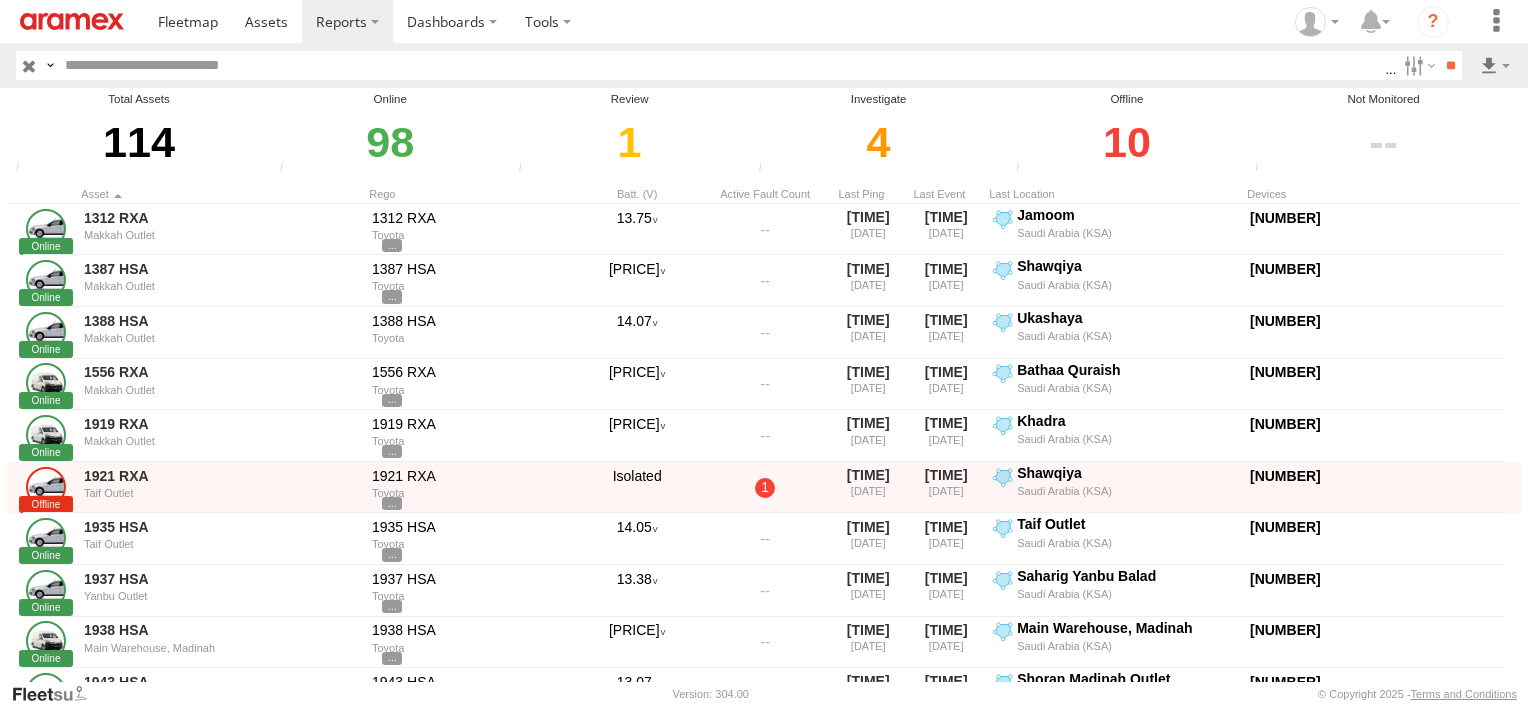 click on "Review" at bounding box center (0, 0) 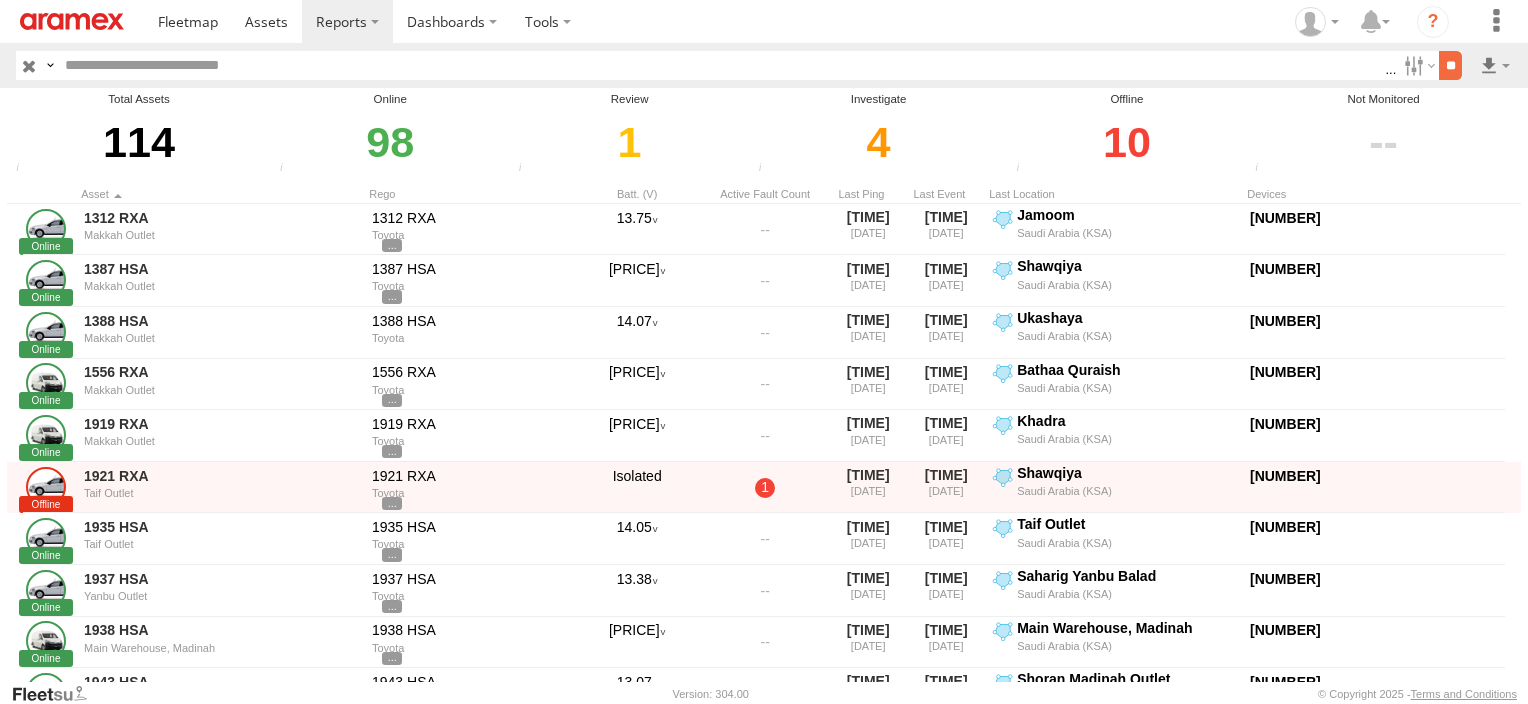 click on "**" at bounding box center (1450, 65) 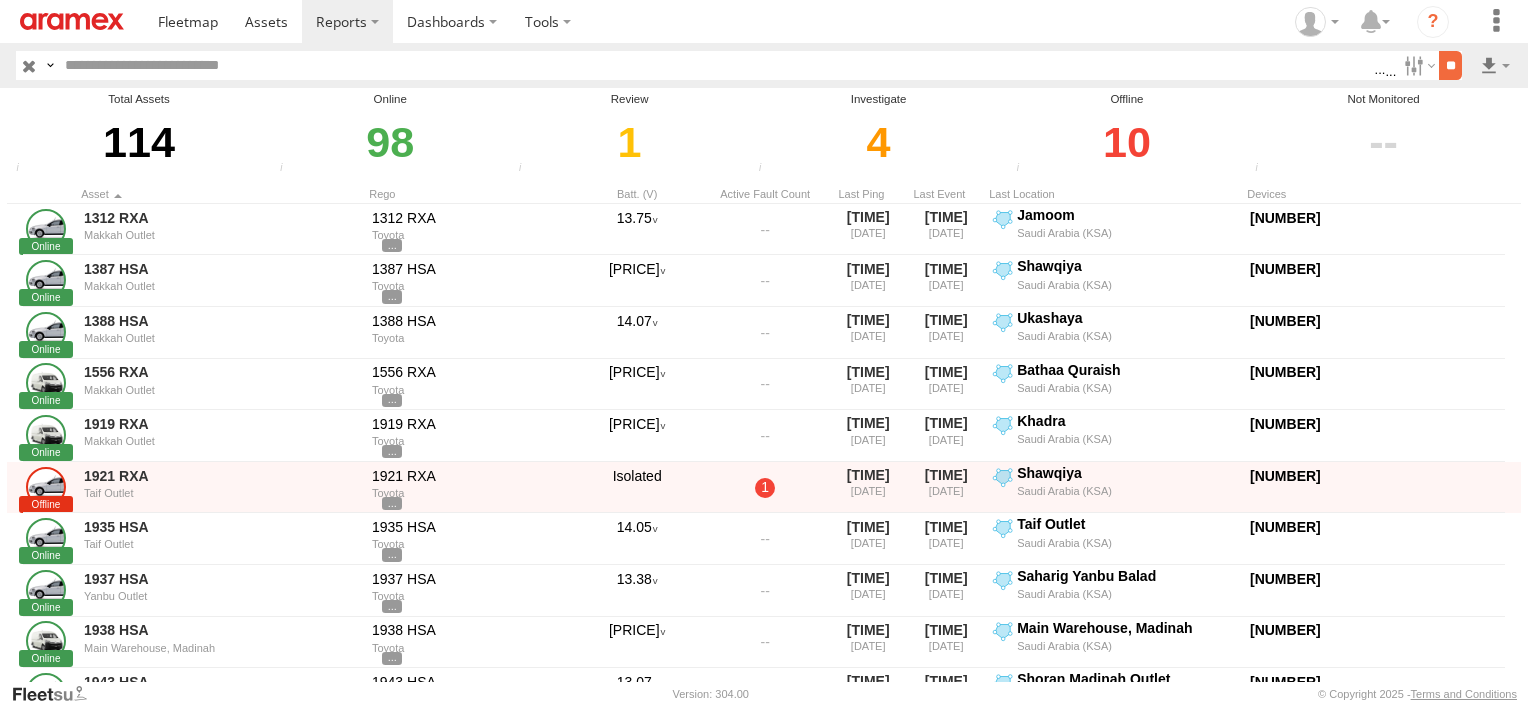scroll, scrollTop: 0, scrollLeft: 0, axis: both 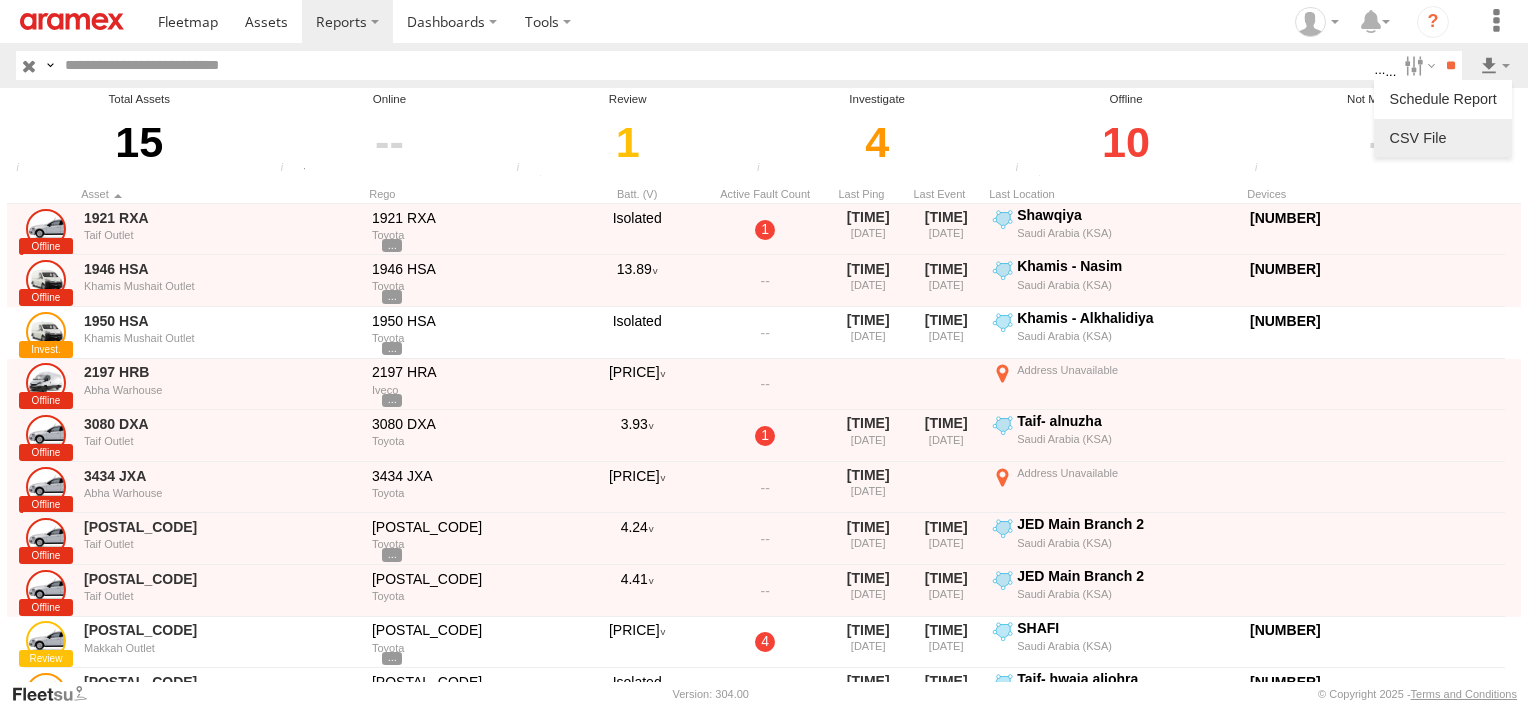 click at bounding box center [1443, 138] 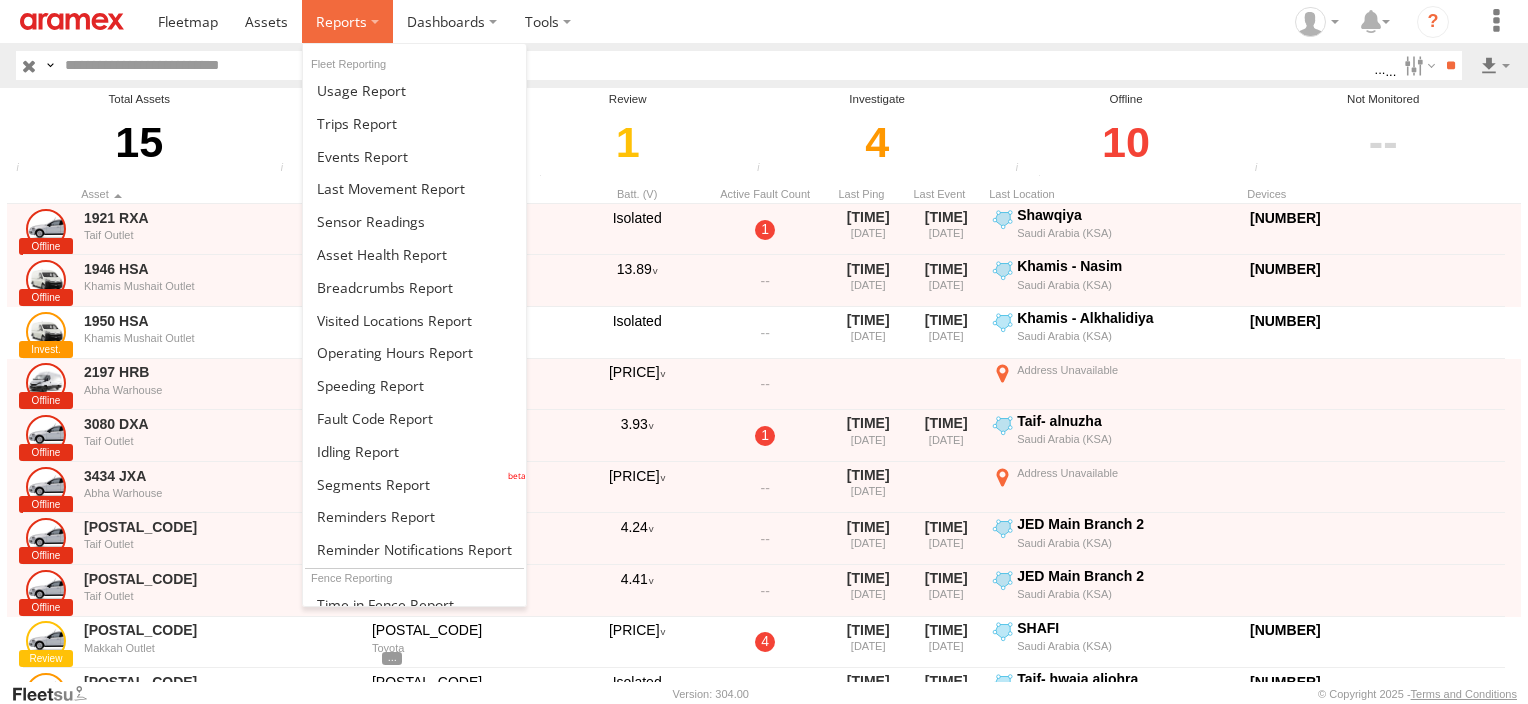 click at bounding box center (341, 21) 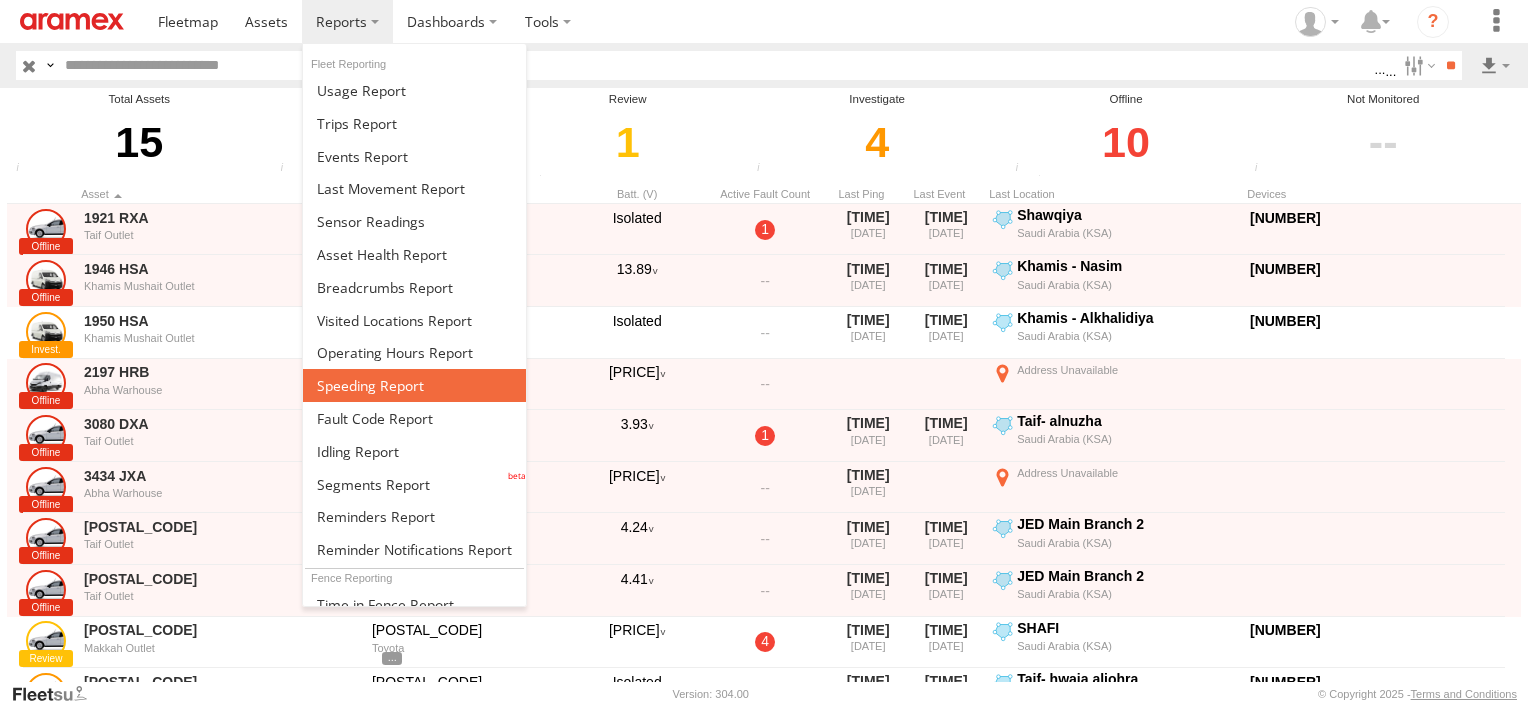 click at bounding box center (370, 385) 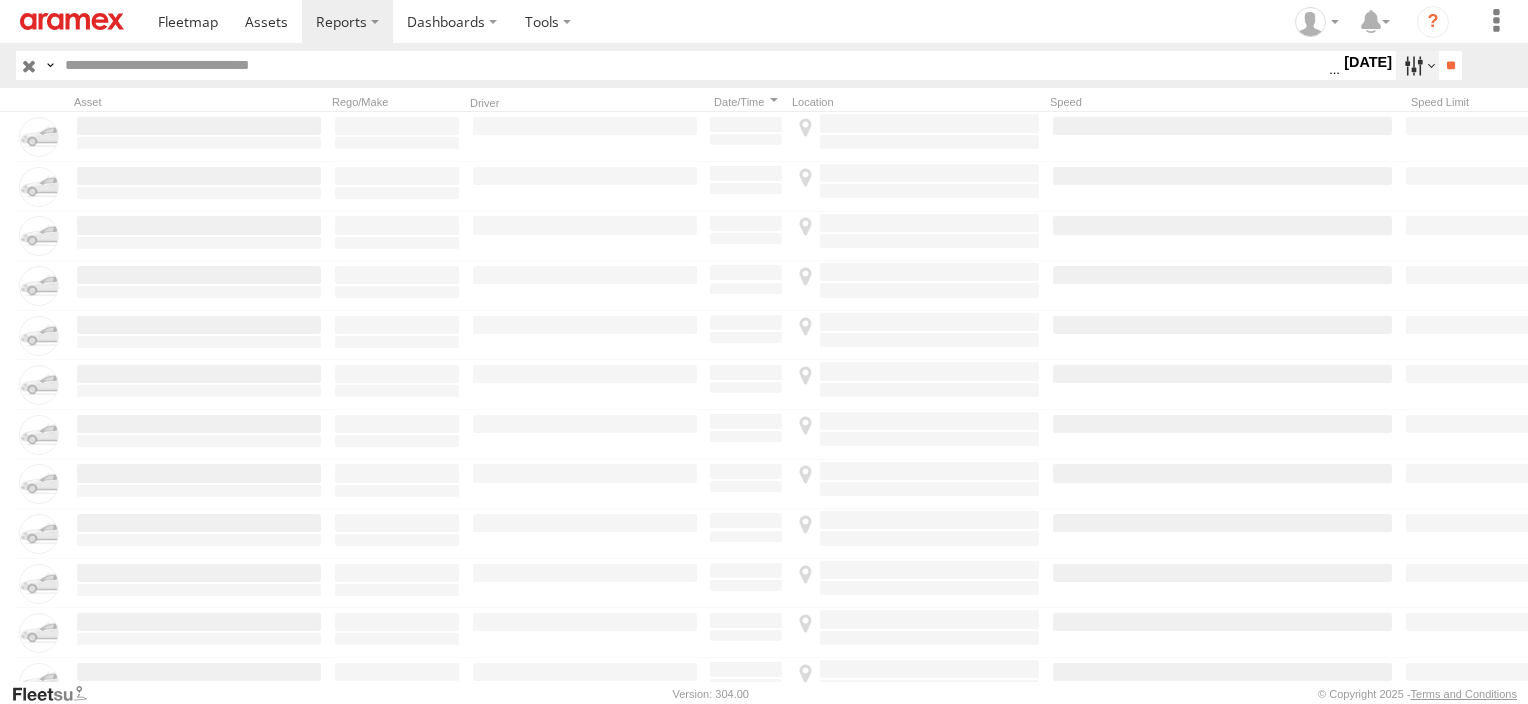 scroll, scrollTop: 0, scrollLeft: 0, axis: both 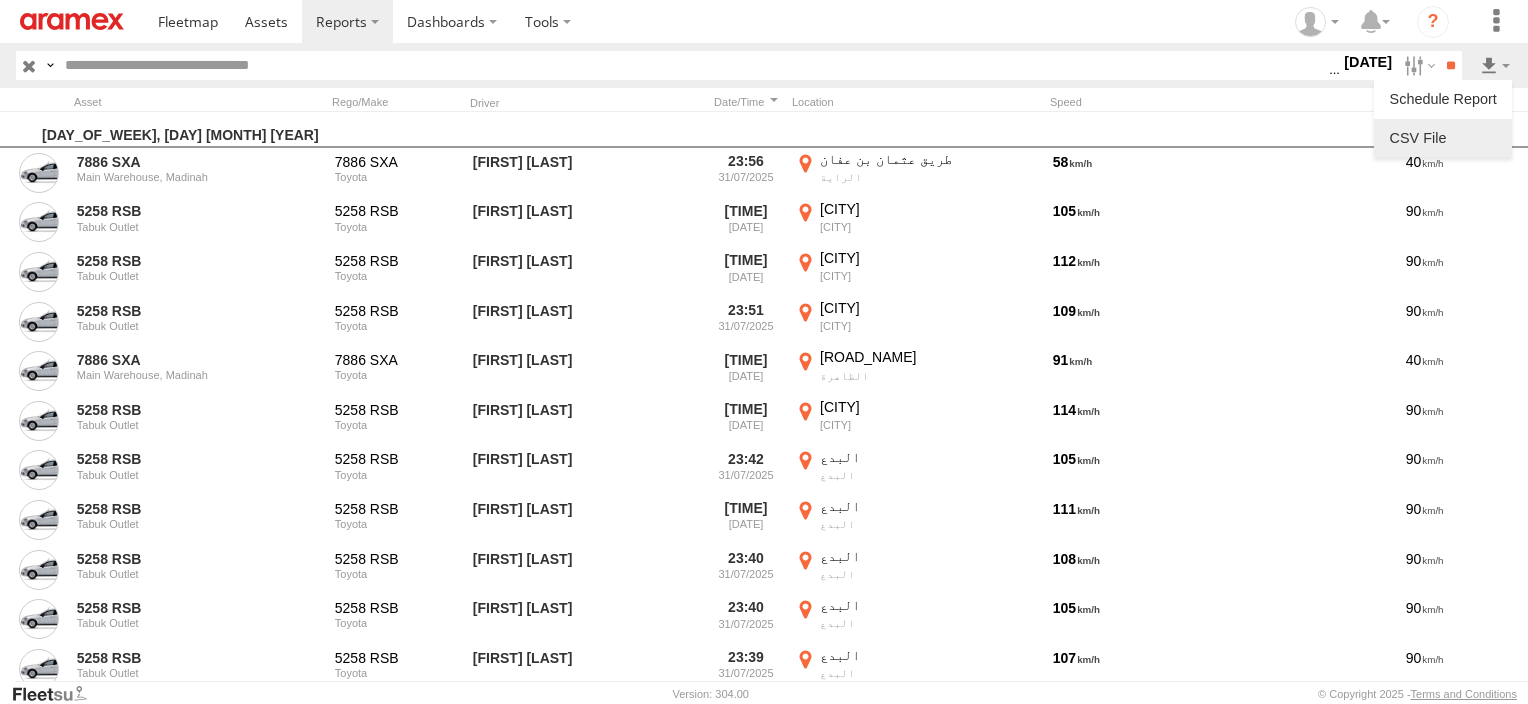 click at bounding box center (1443, 138) 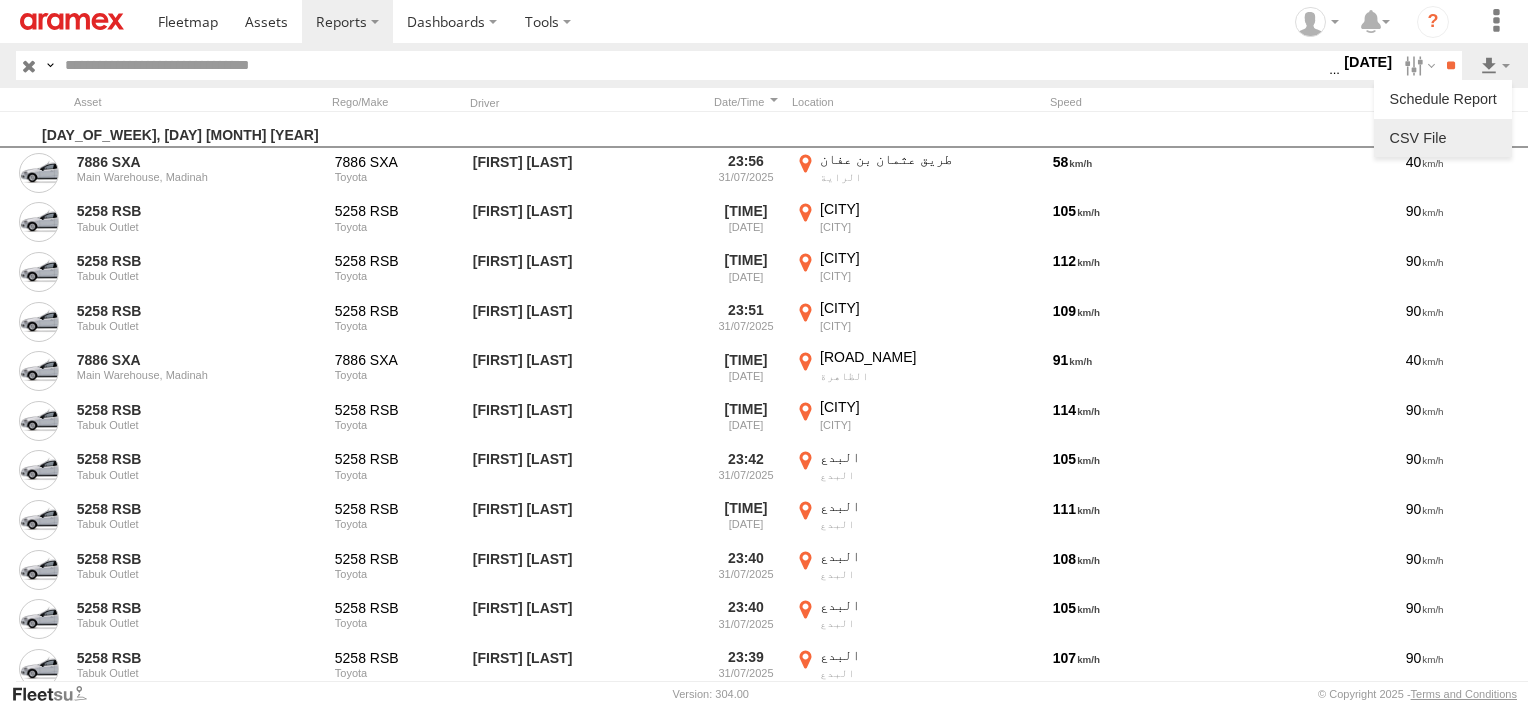click at bounding box center (1443, 138) 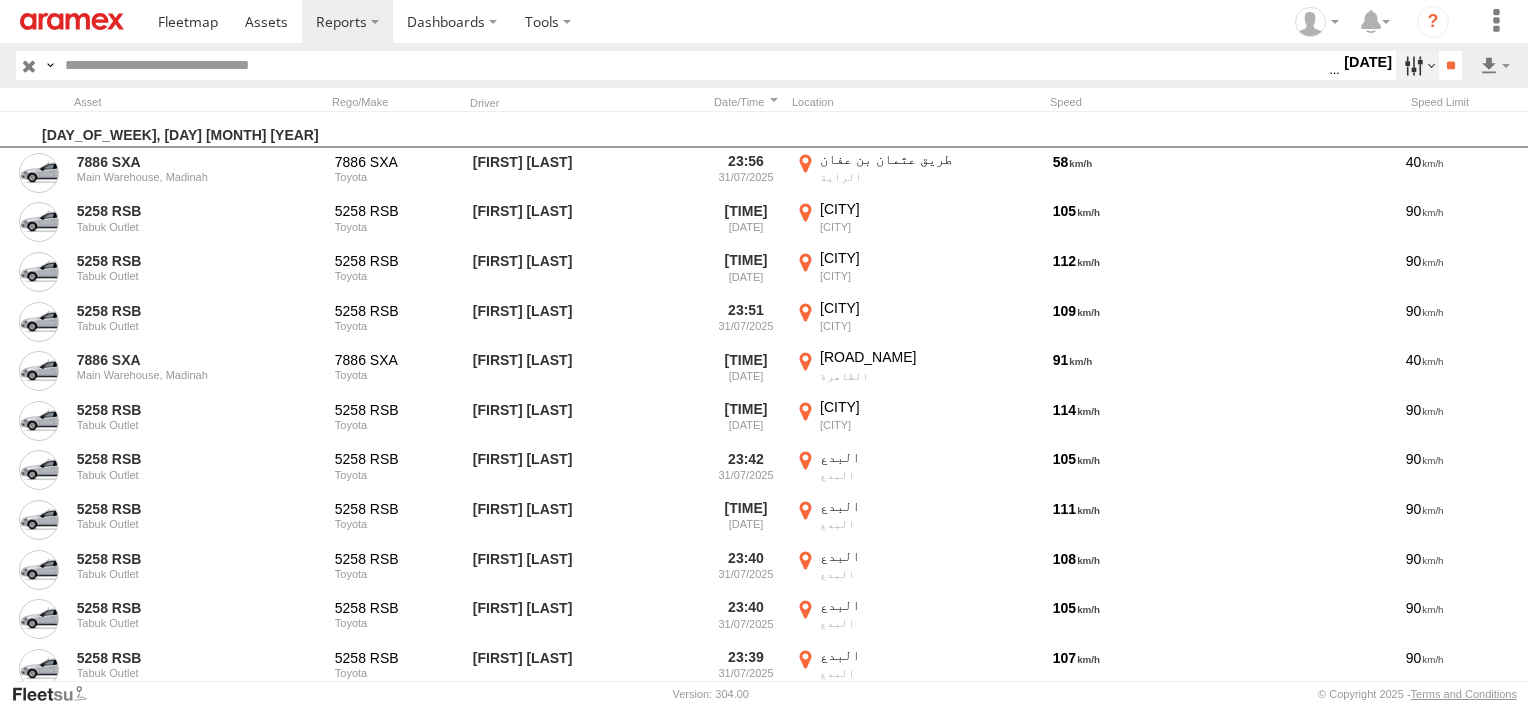 click at bounding box center [1417, 65] 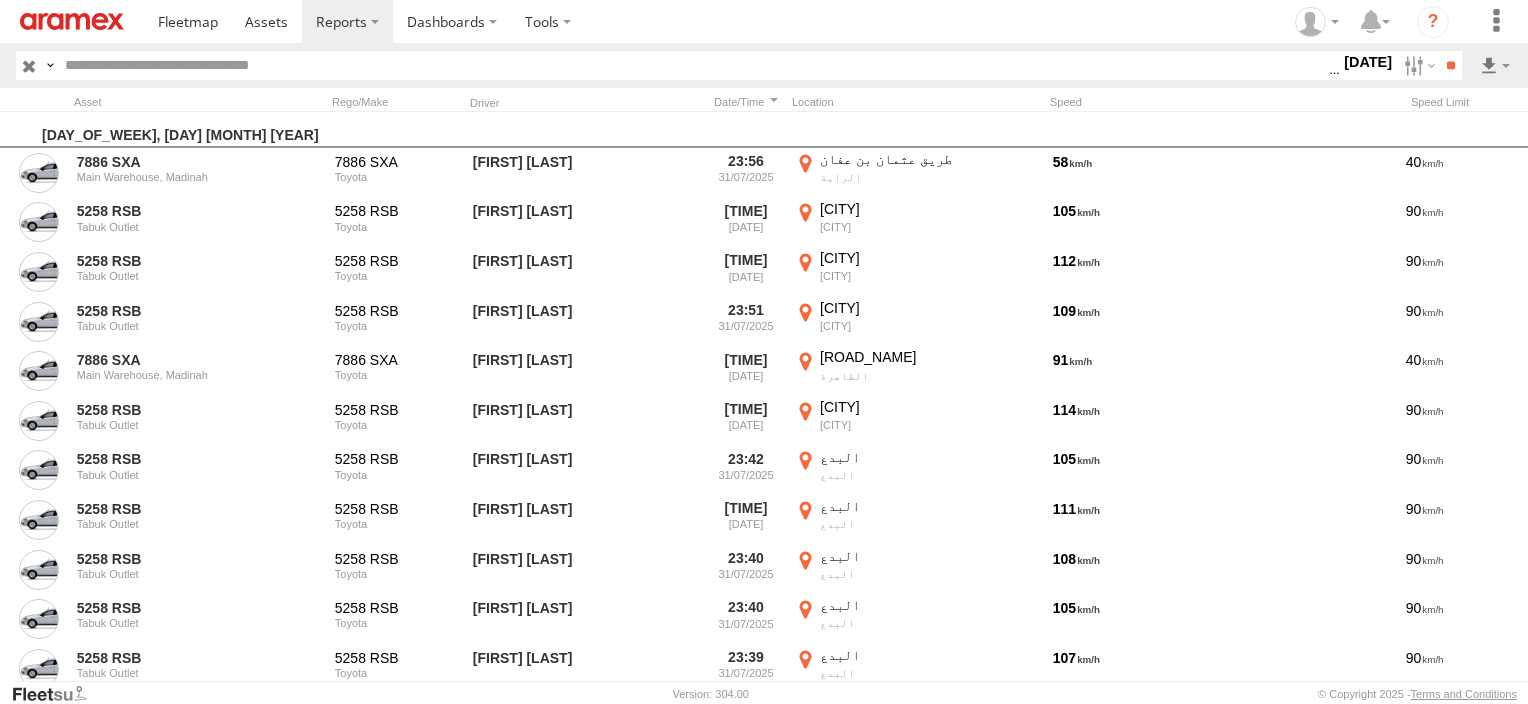 click at bounding box center (0, 0) 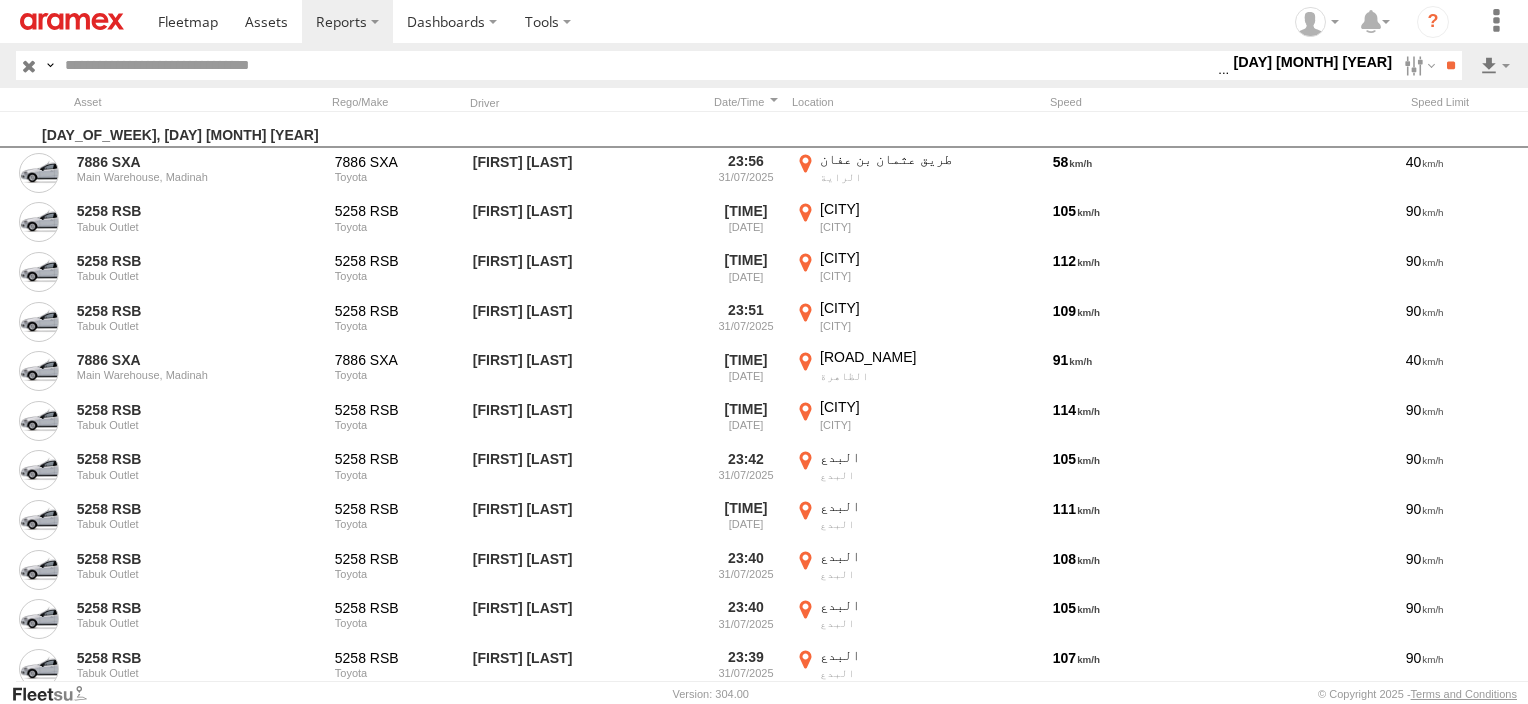 click at bounding box center [0, 0] 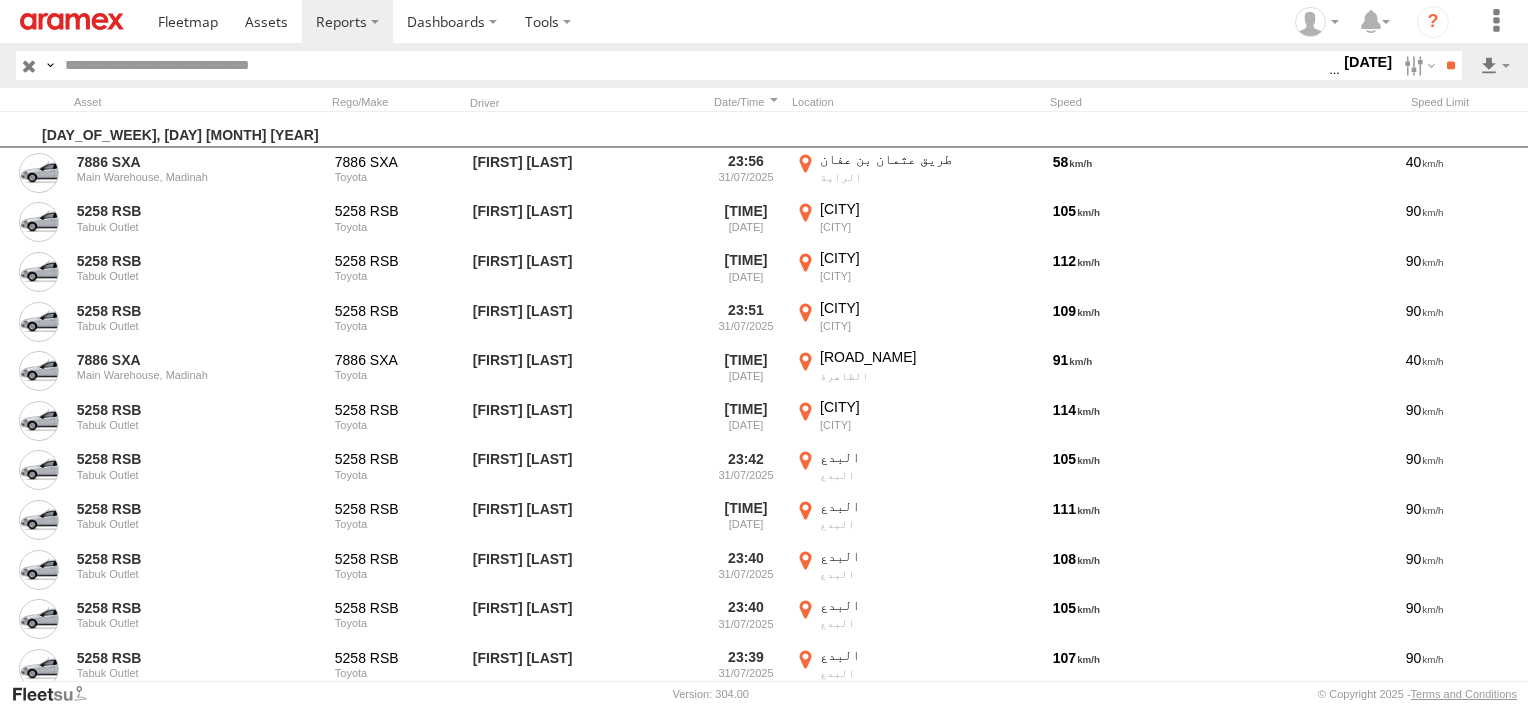 click at bounding box center [0, 0] 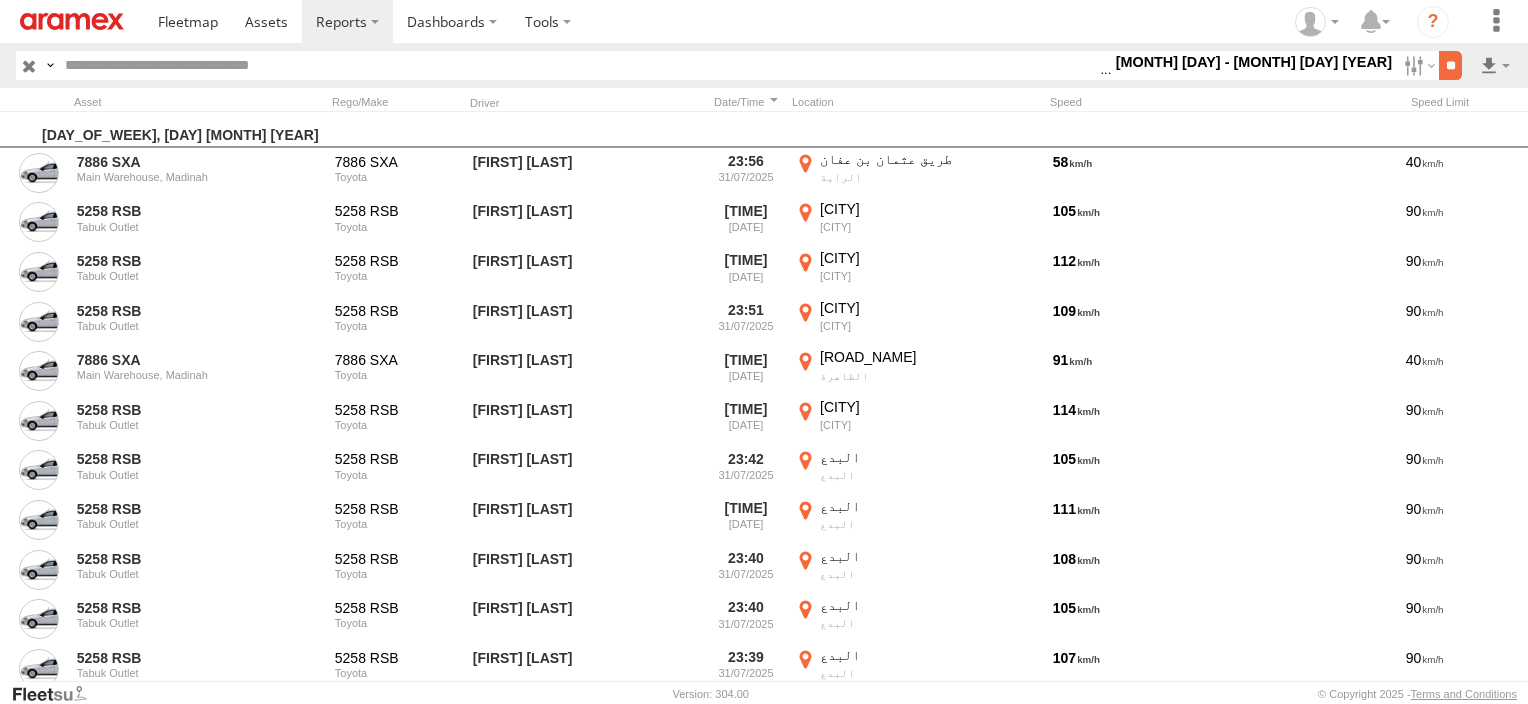 click on "**" at bounding box center [1450, 65] 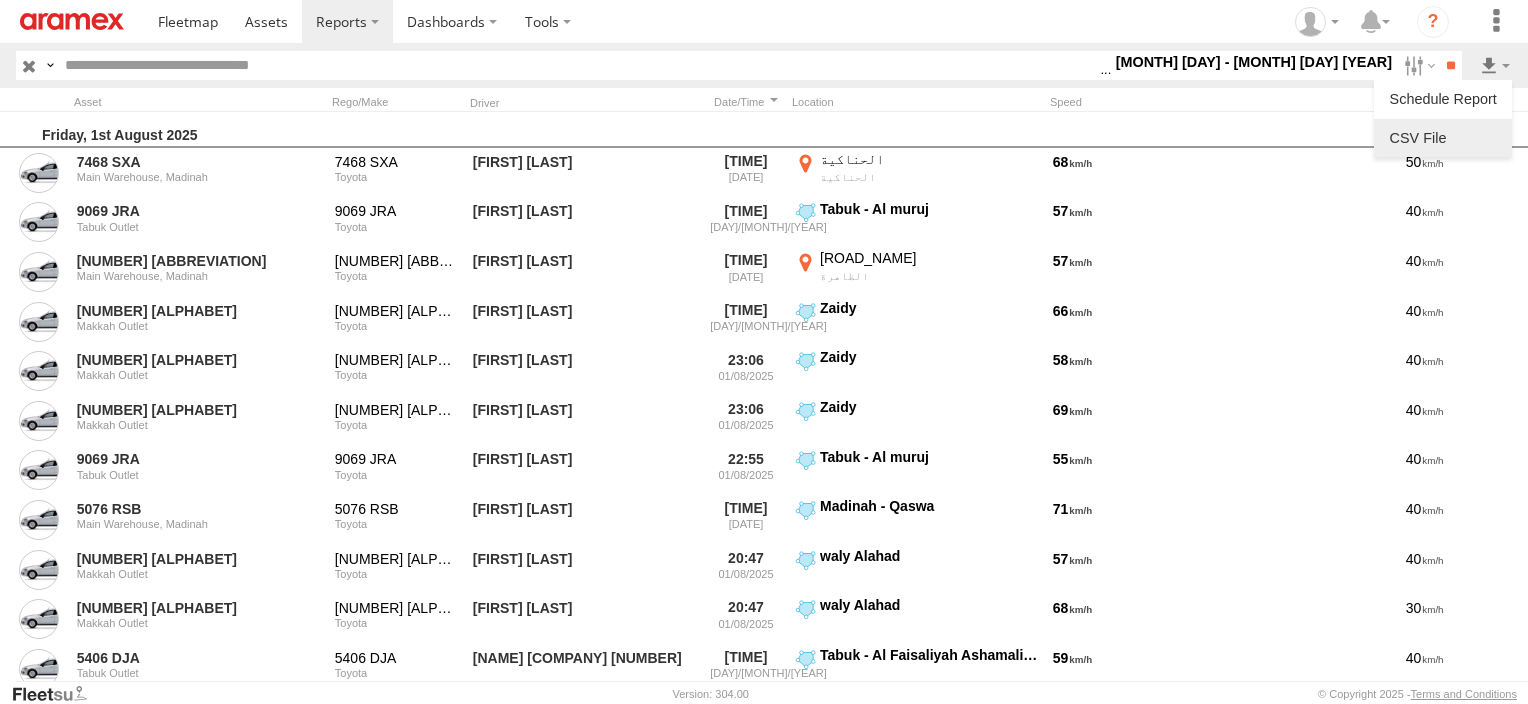 click at bounding box center (1443, 138) 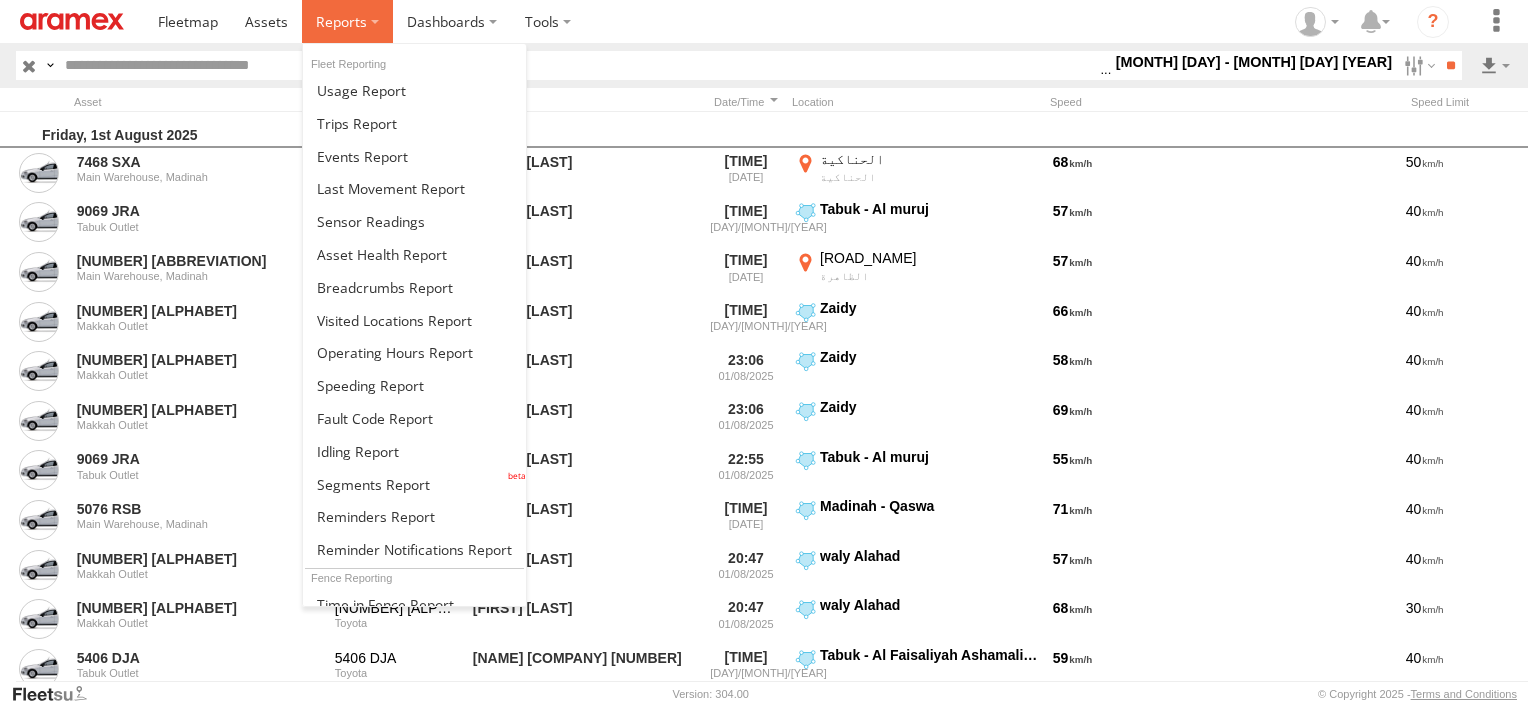 click at bounding box center (347, 21) 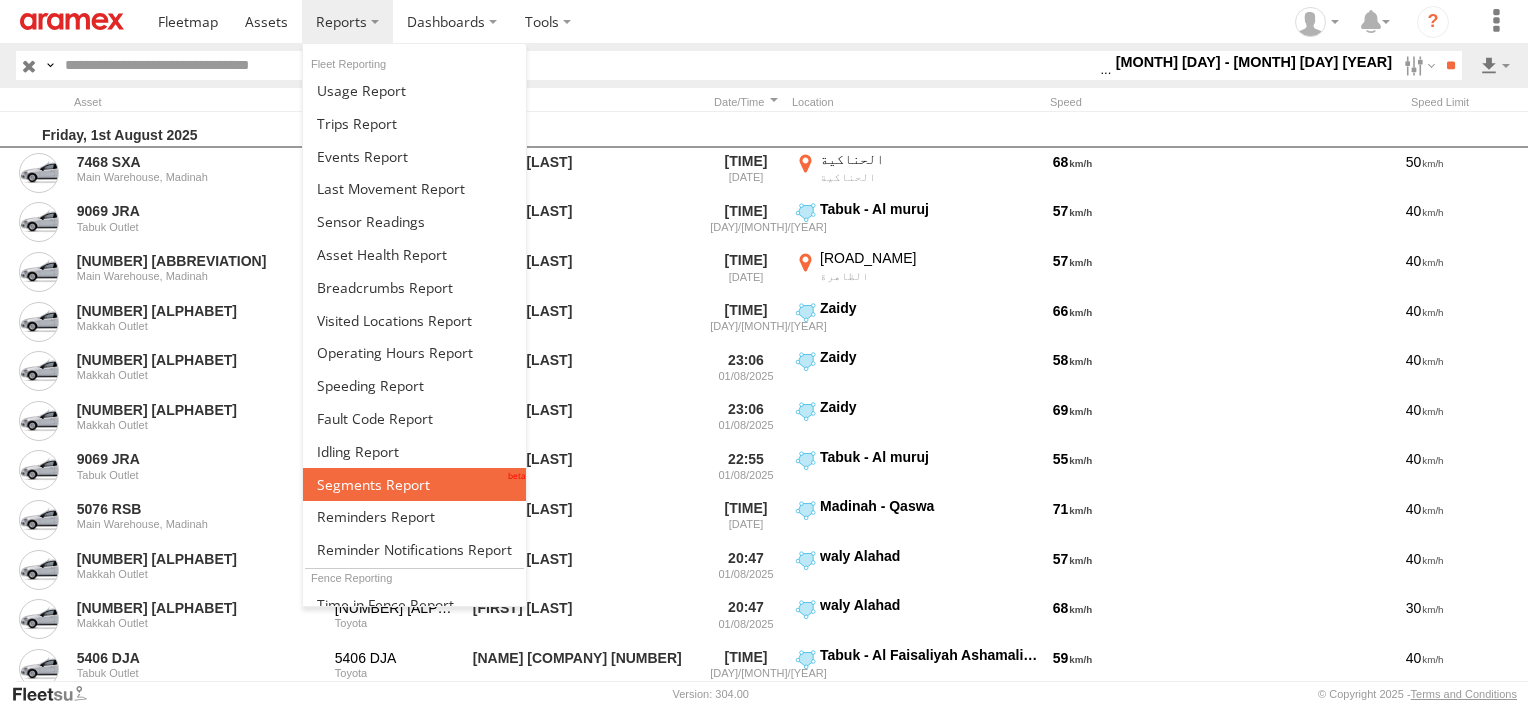 click at bounding box center [414, 484] 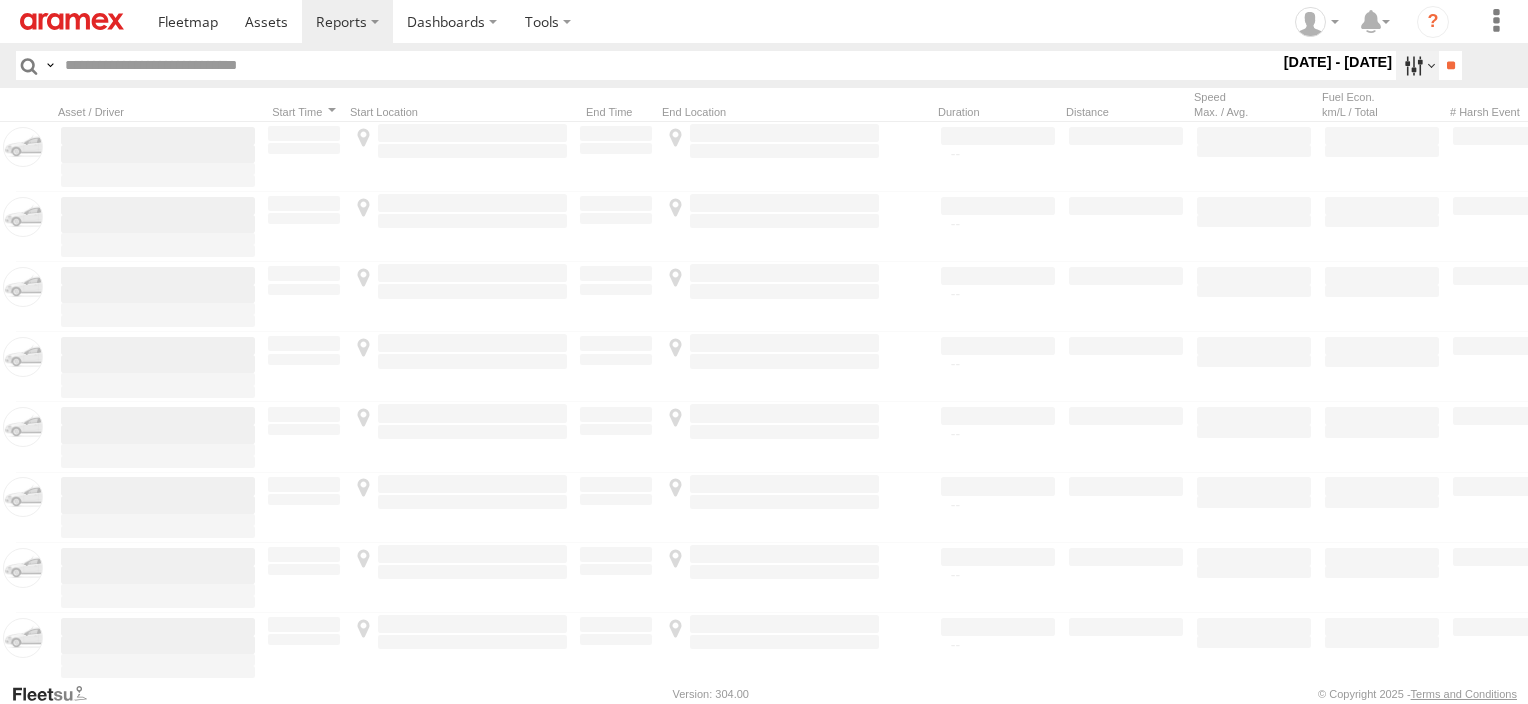 scroll, scrollTop: 0, scrollLeft: 0, axis: both 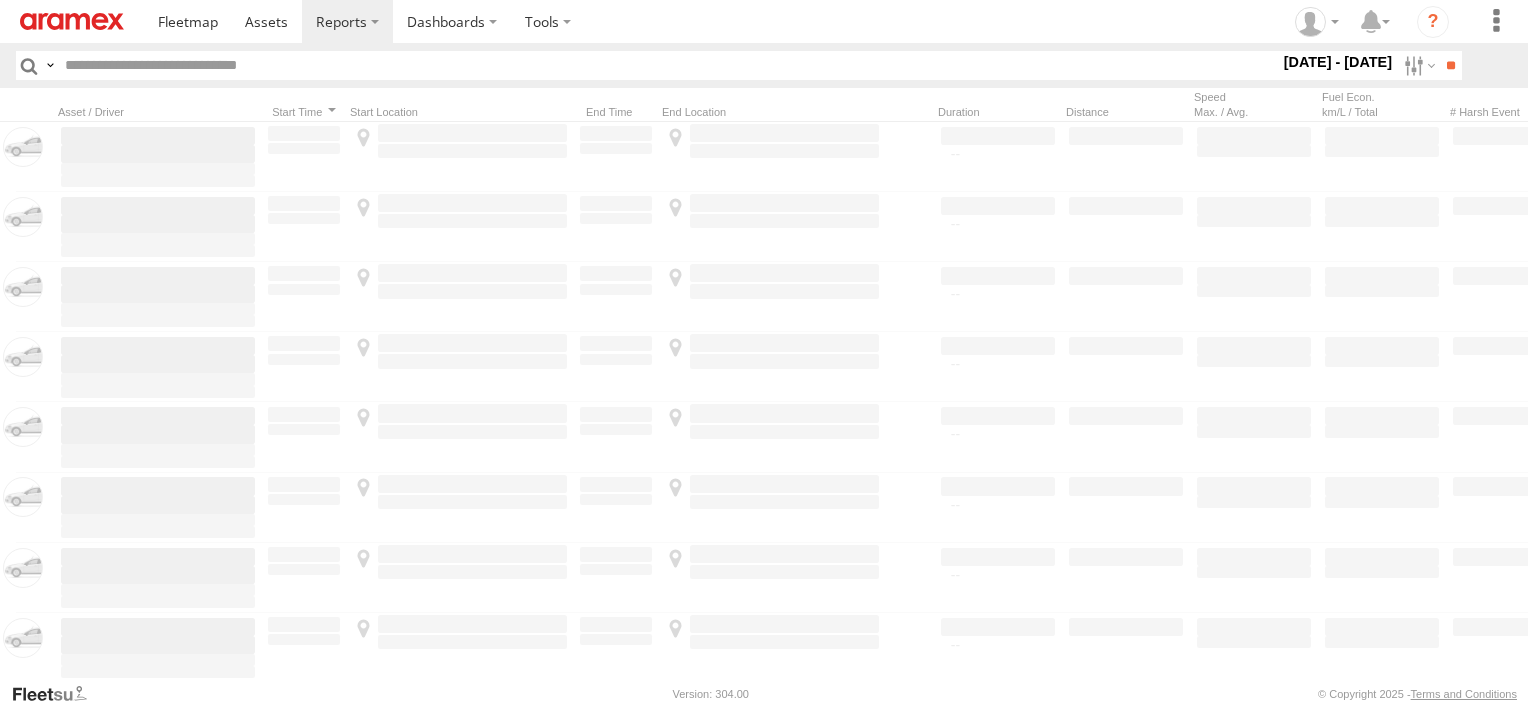 click at bounding box center (0, 0) 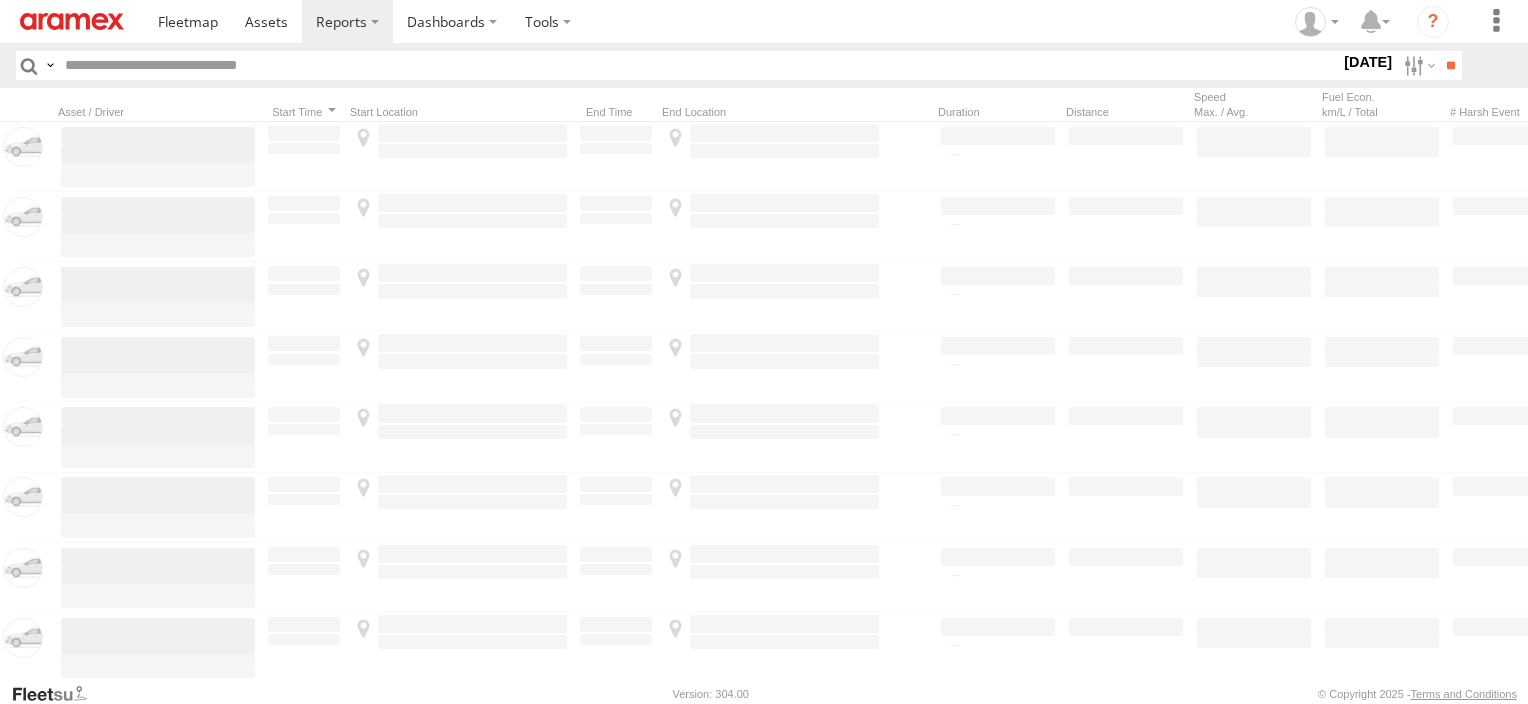 click at bounding box center [0, 0] 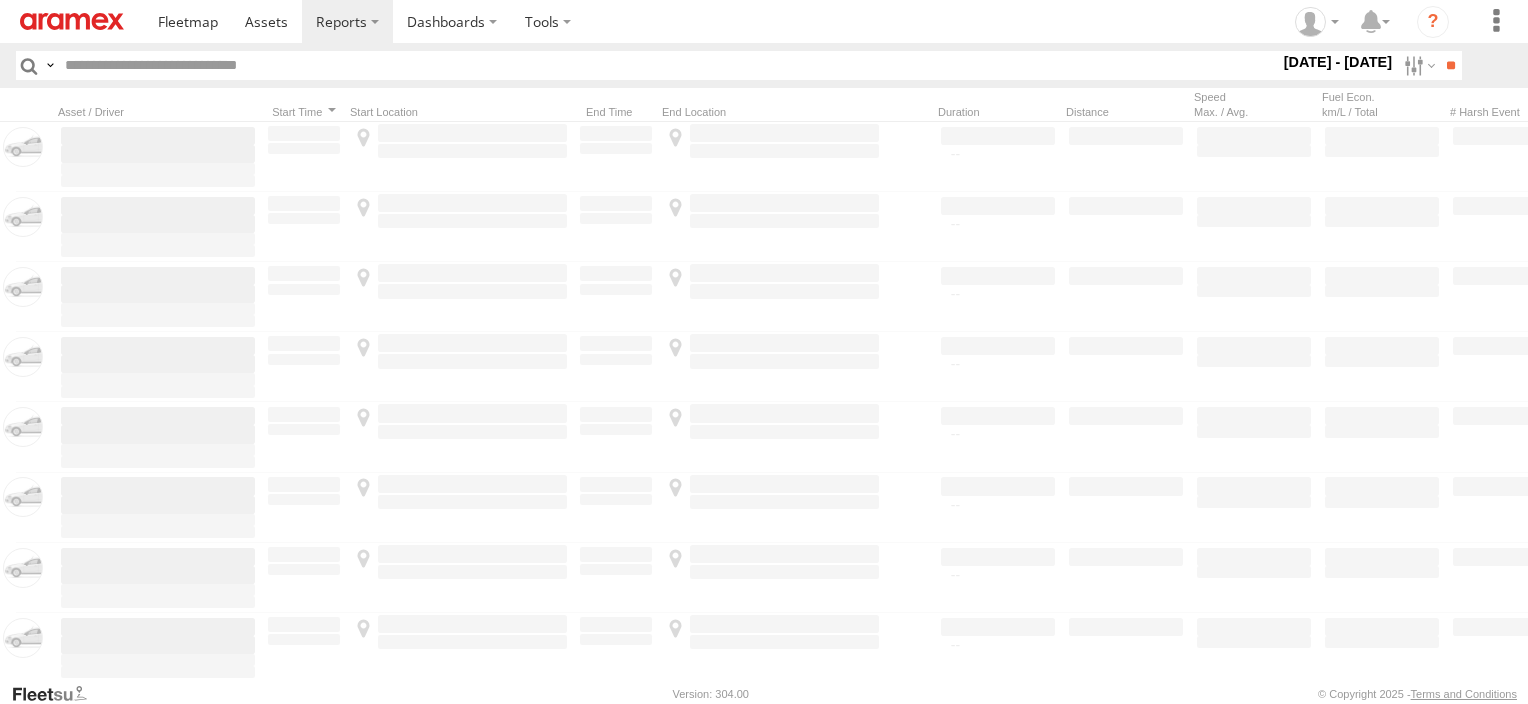 click on "Abha Warhouse" at bounding box center (0, 0) 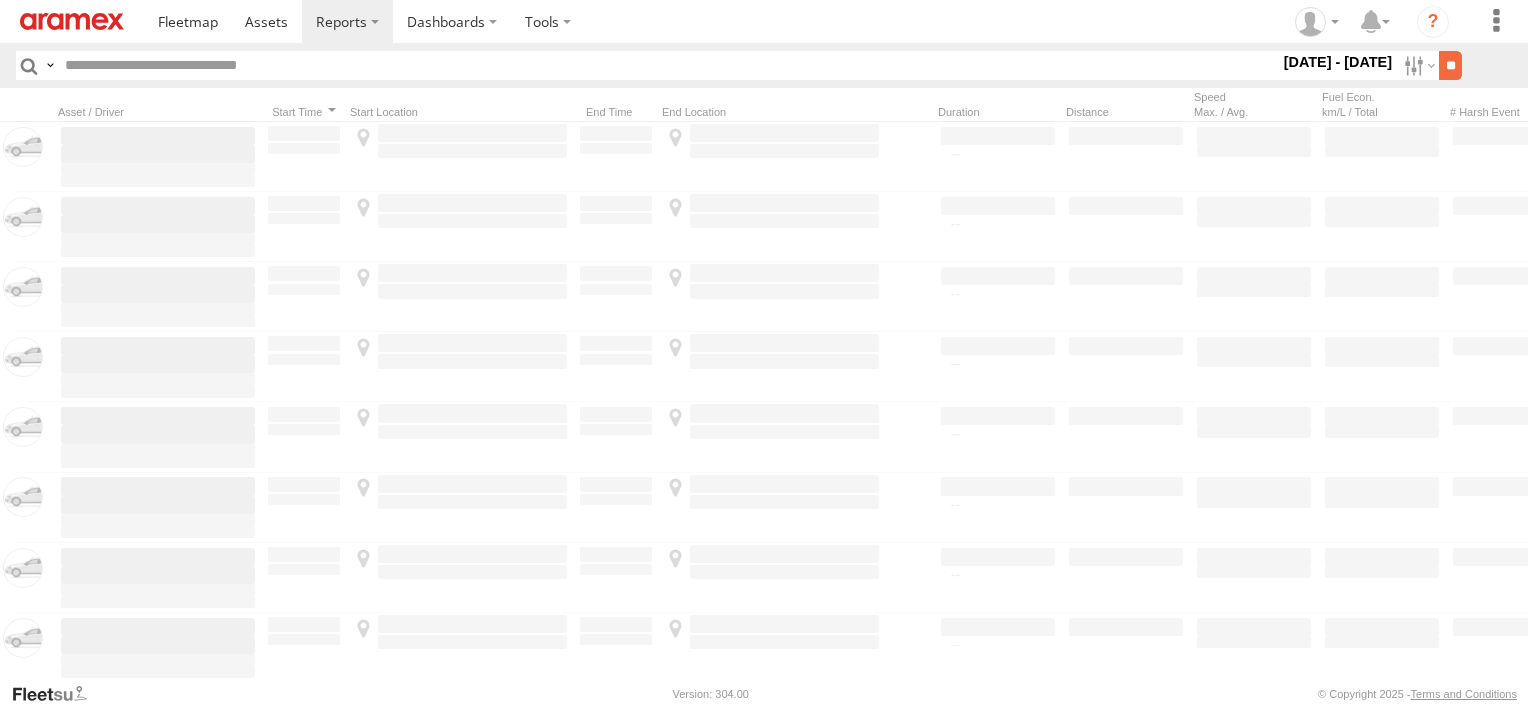 click on "**" at bounding box center [1450, 65] 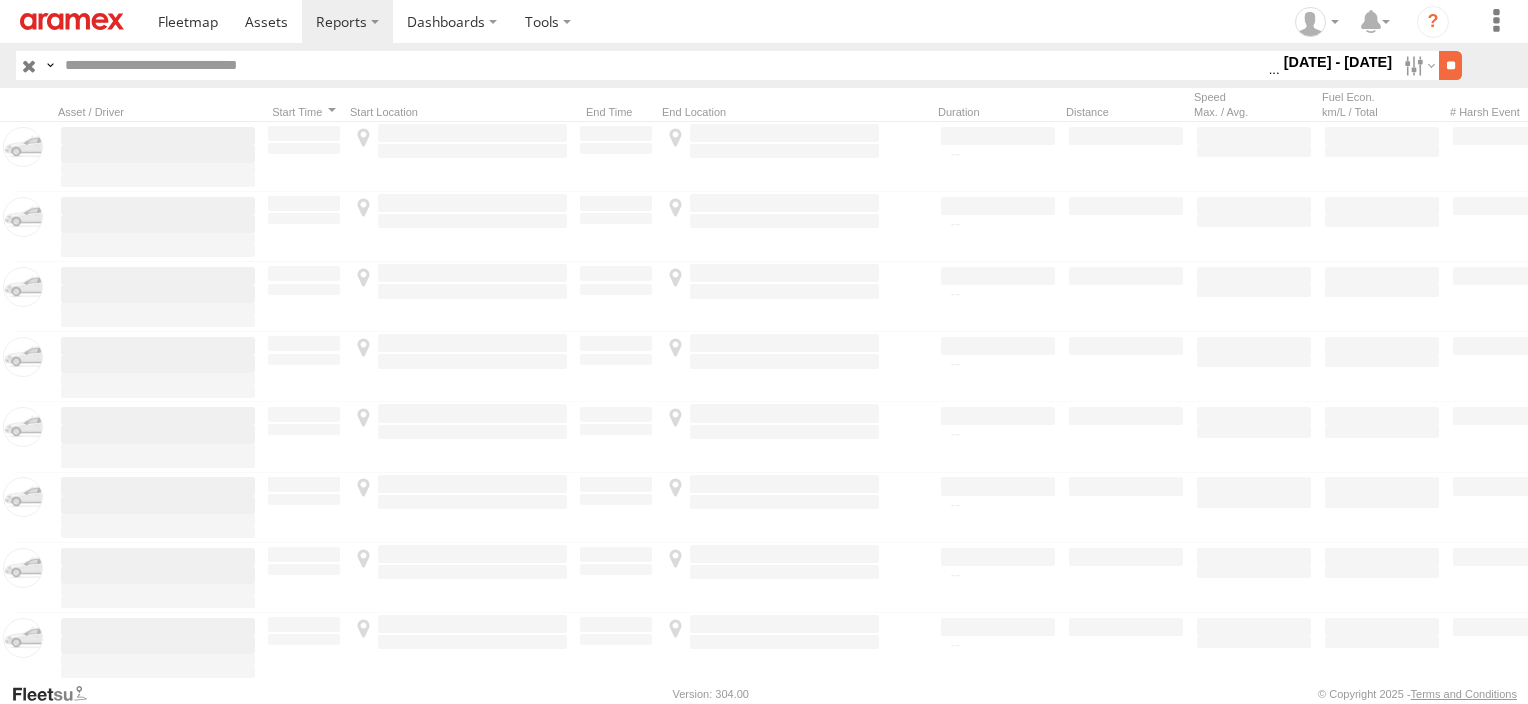 click on "**" at bounding box center [1450, 65] 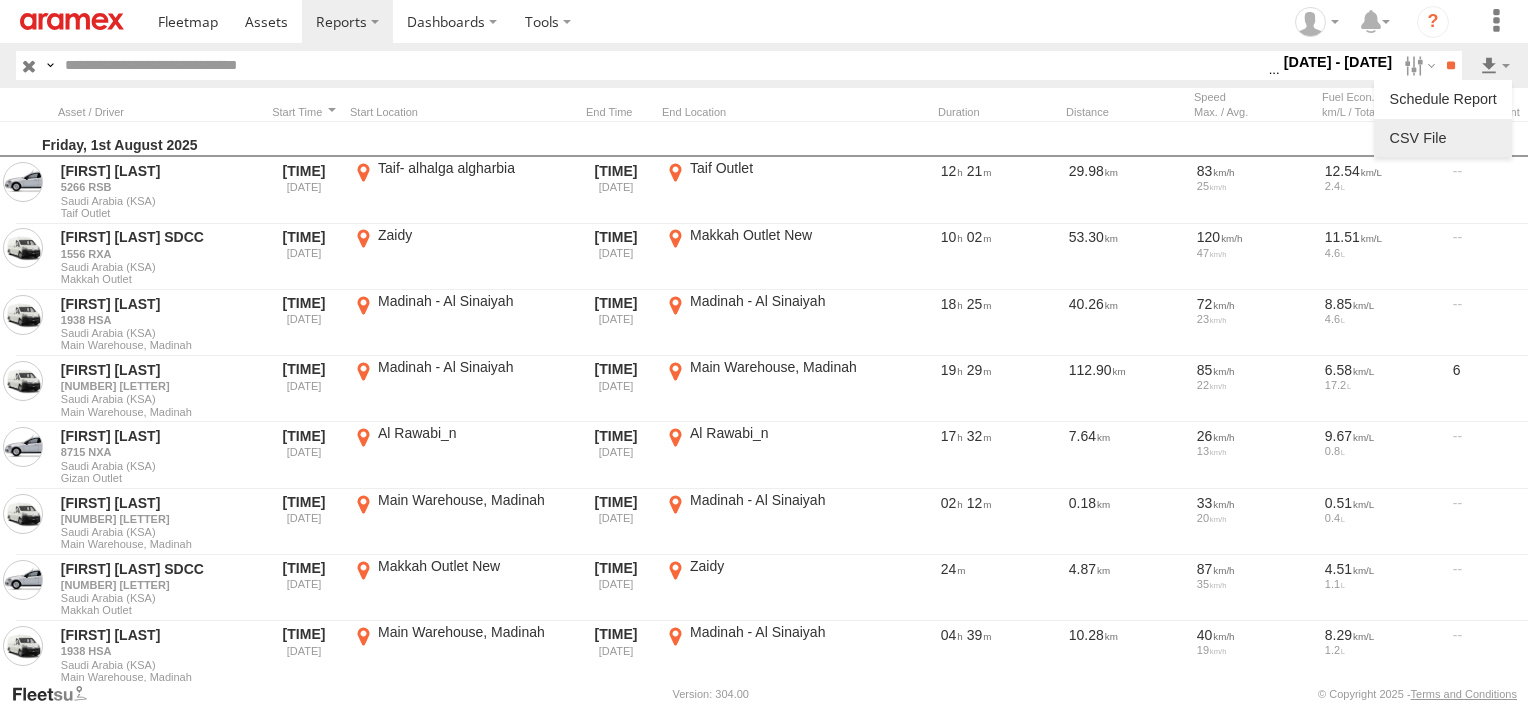 click at bounding box center [1443, 138] 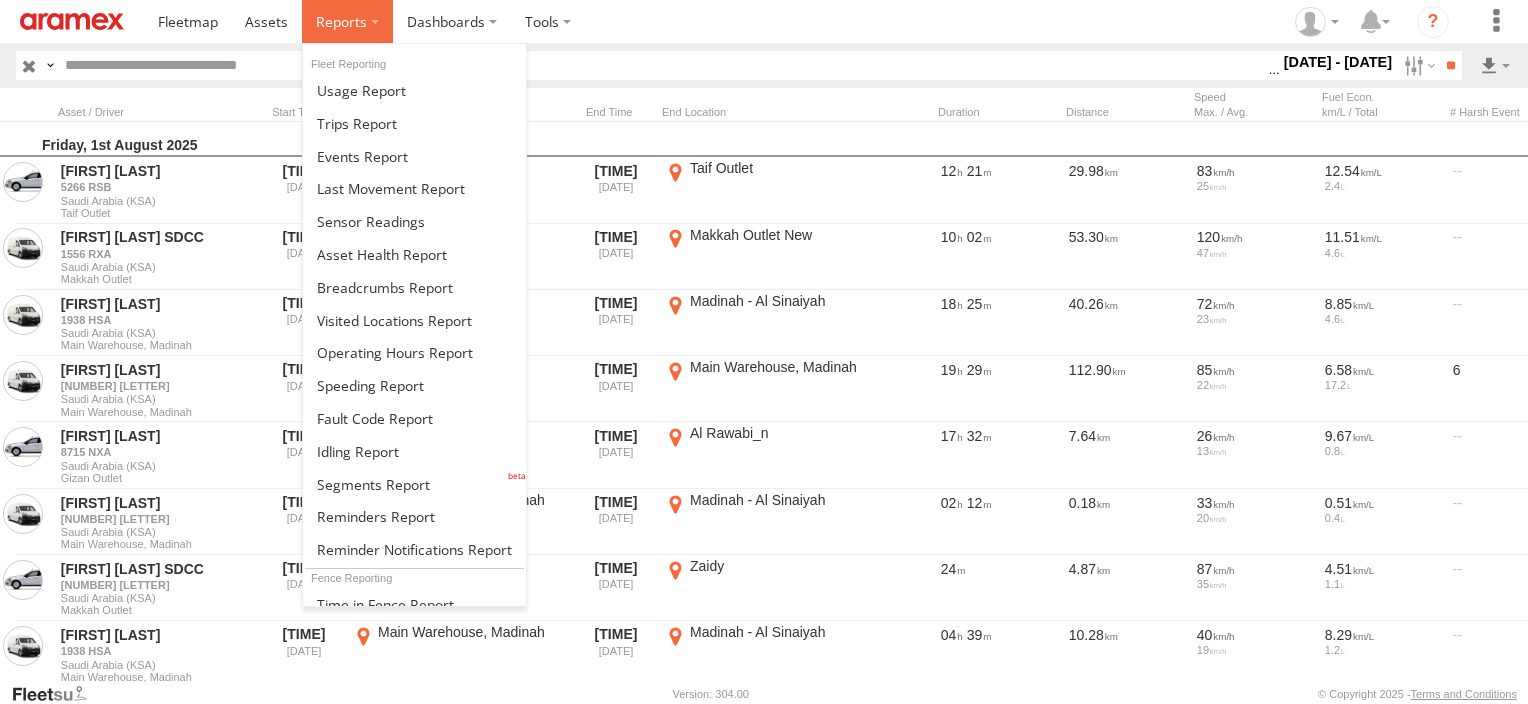 click at bounding box center [347, 21] 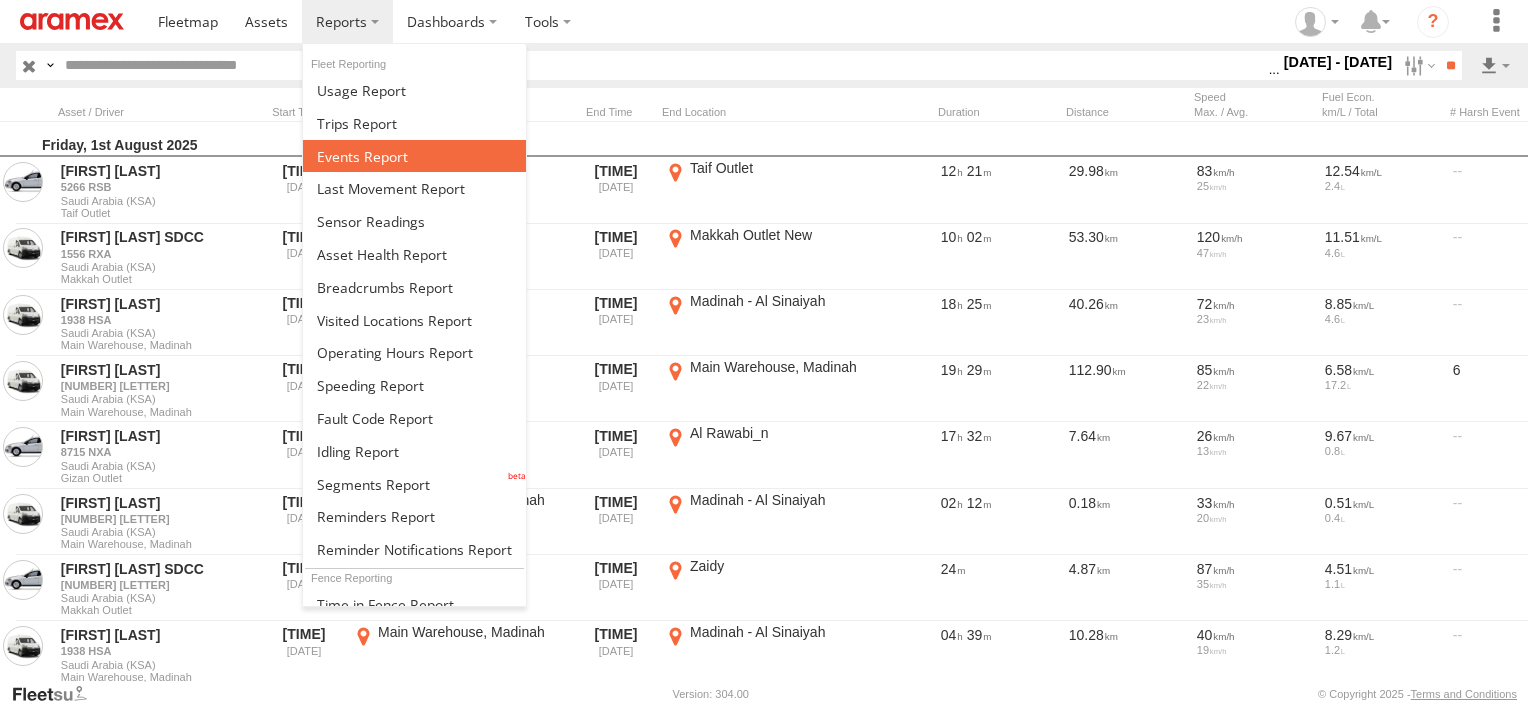 click at bounding box center (414, 156) 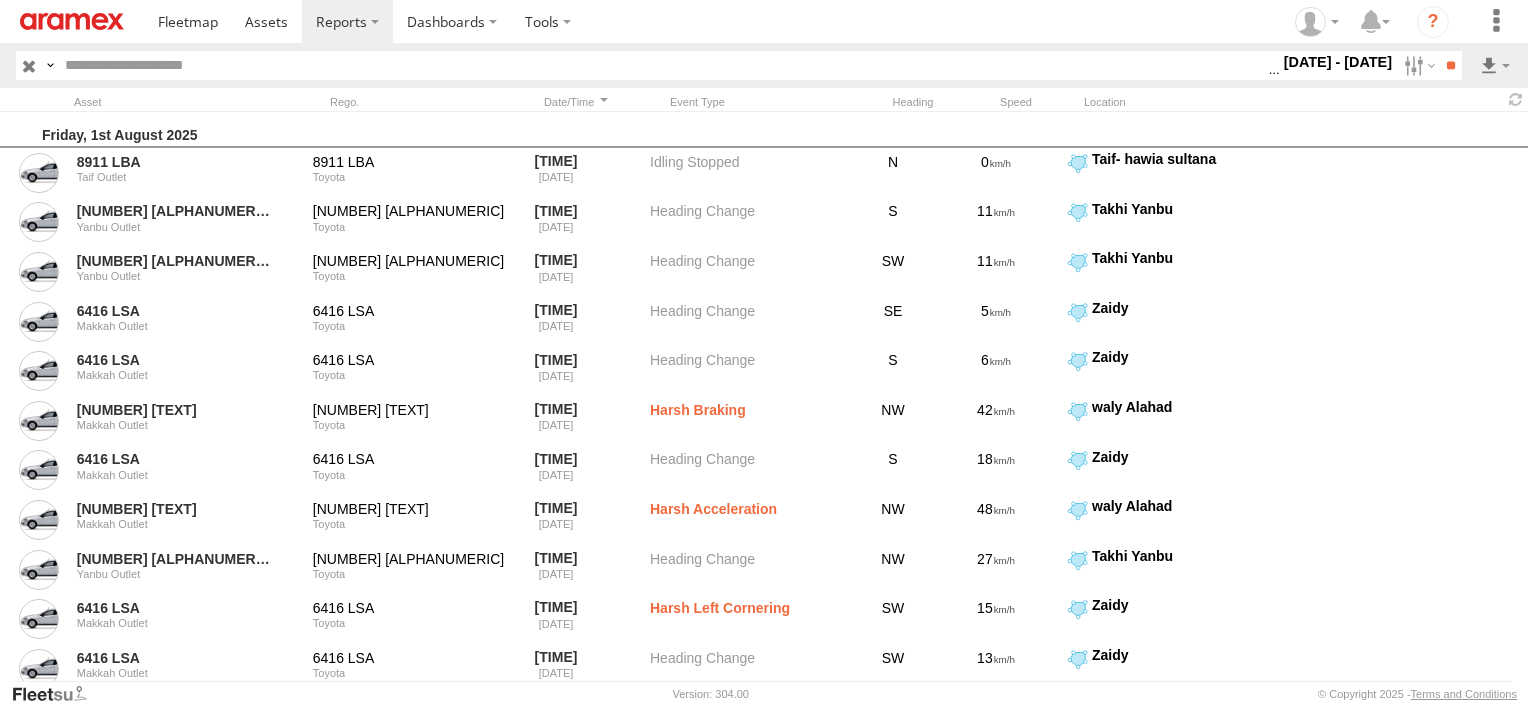 scroll, scrollTop: 0, scrollLeft: 0, axis: both 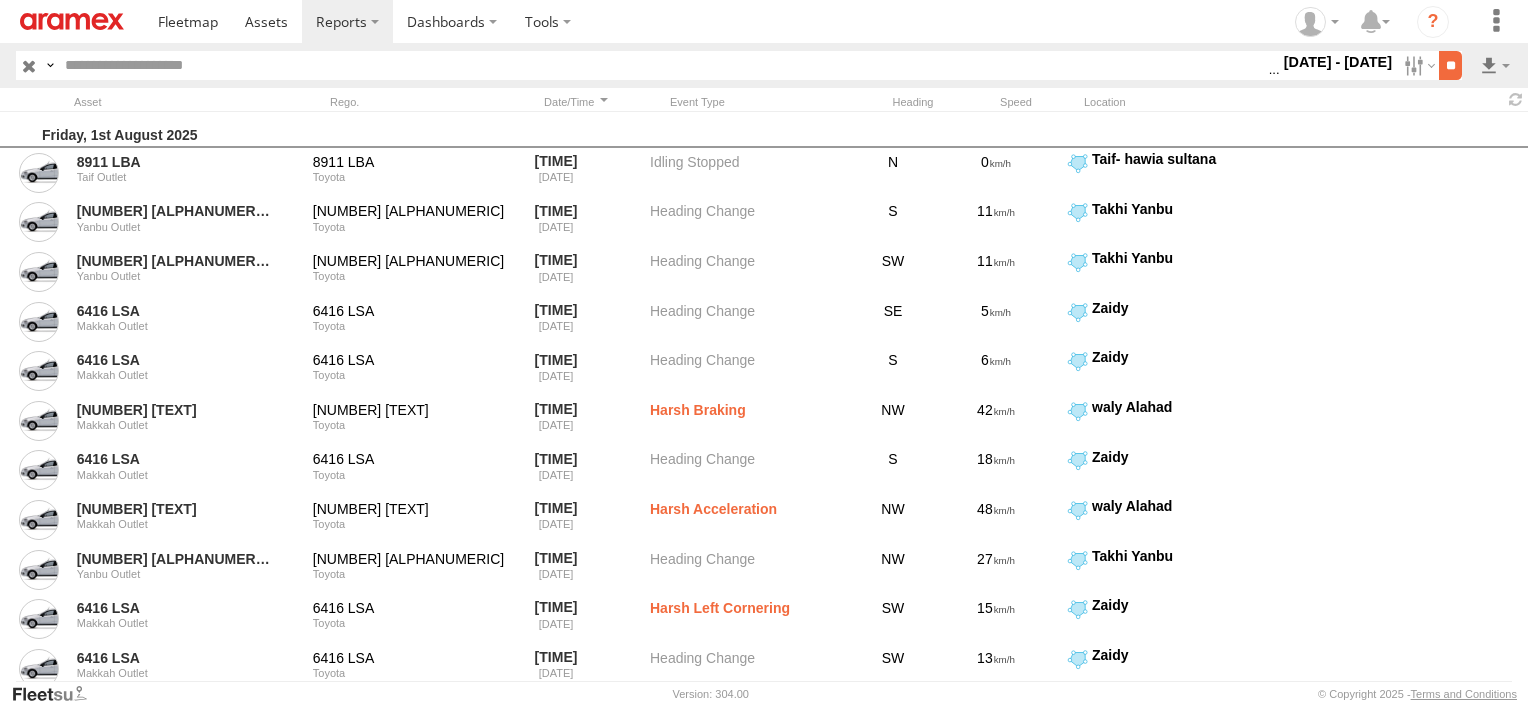 click on "**" at bounding box center (1450, 65) 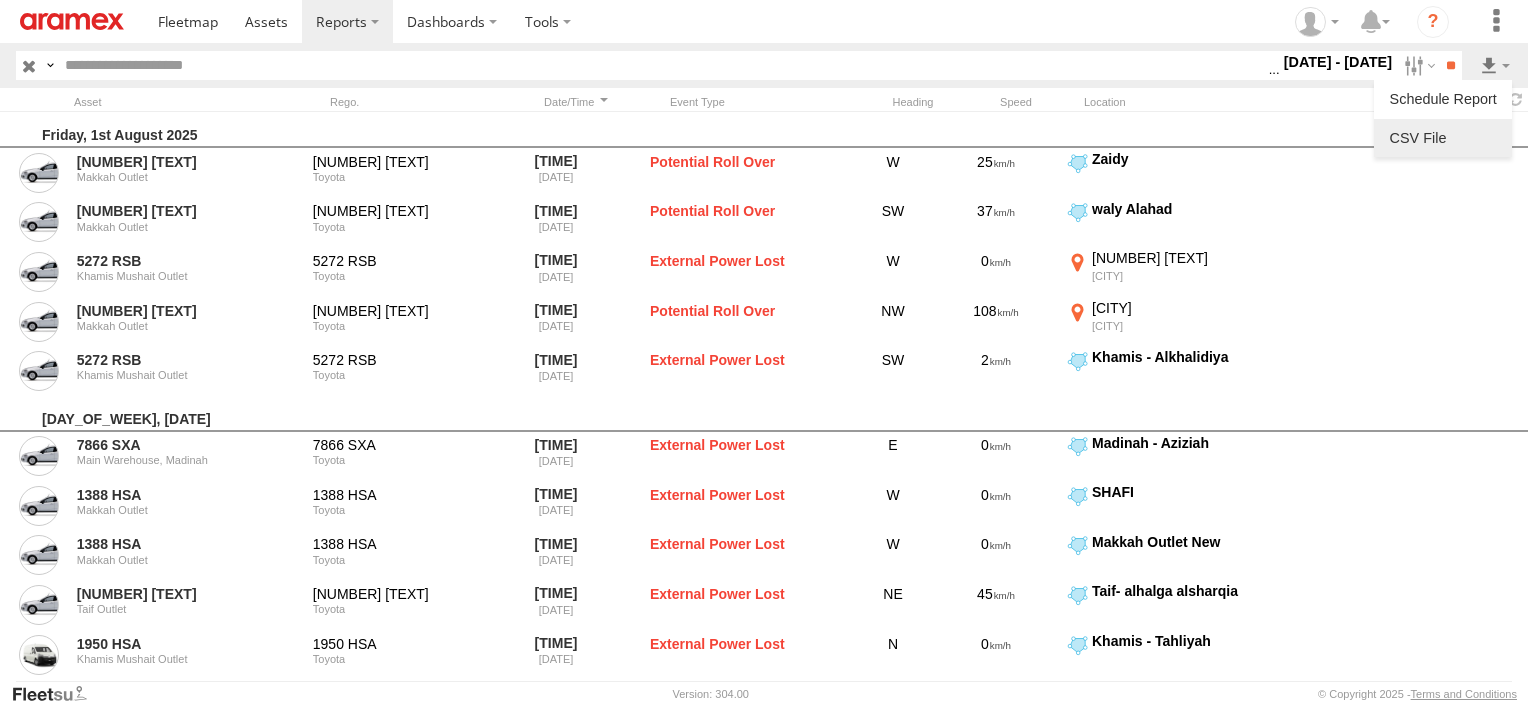 click at bounding box center (1443, 138) 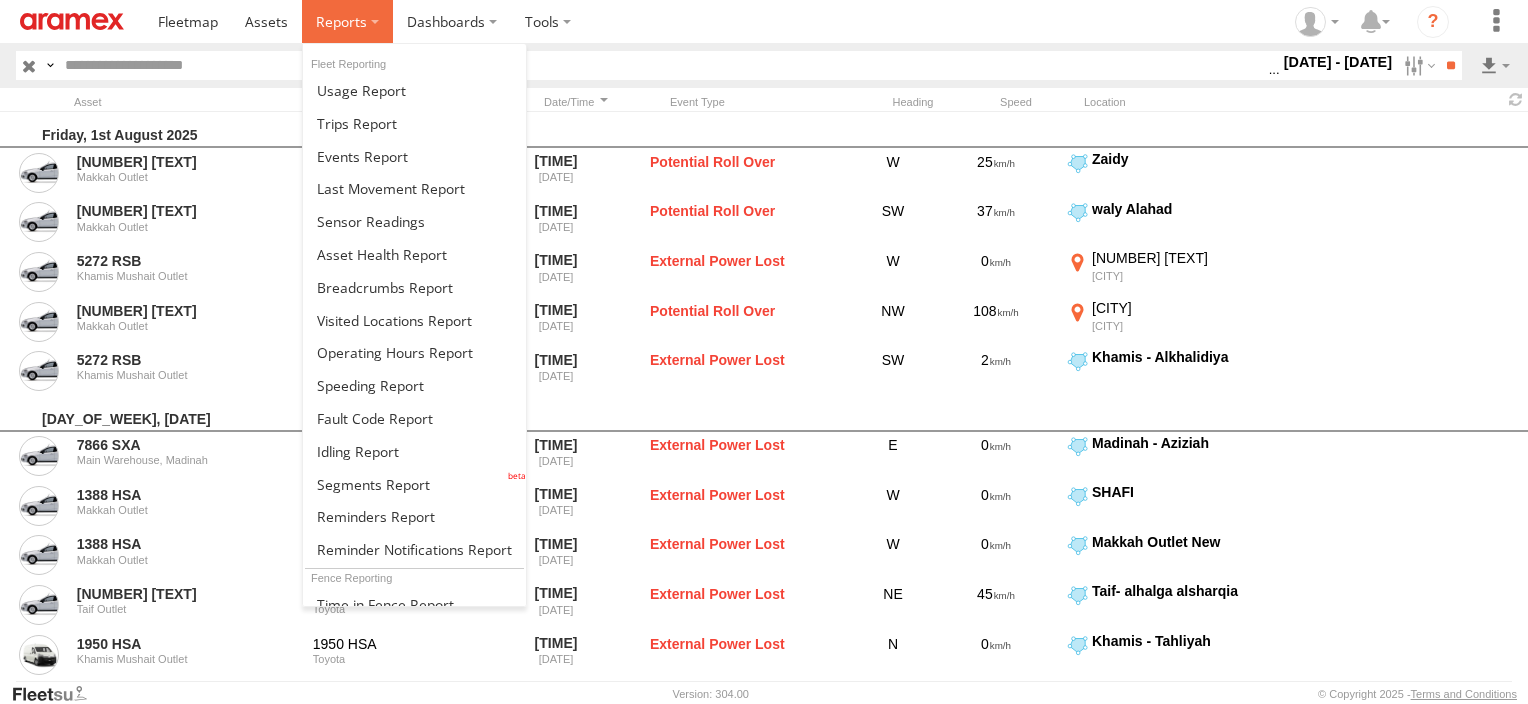 click at bounding box center [341, 21] 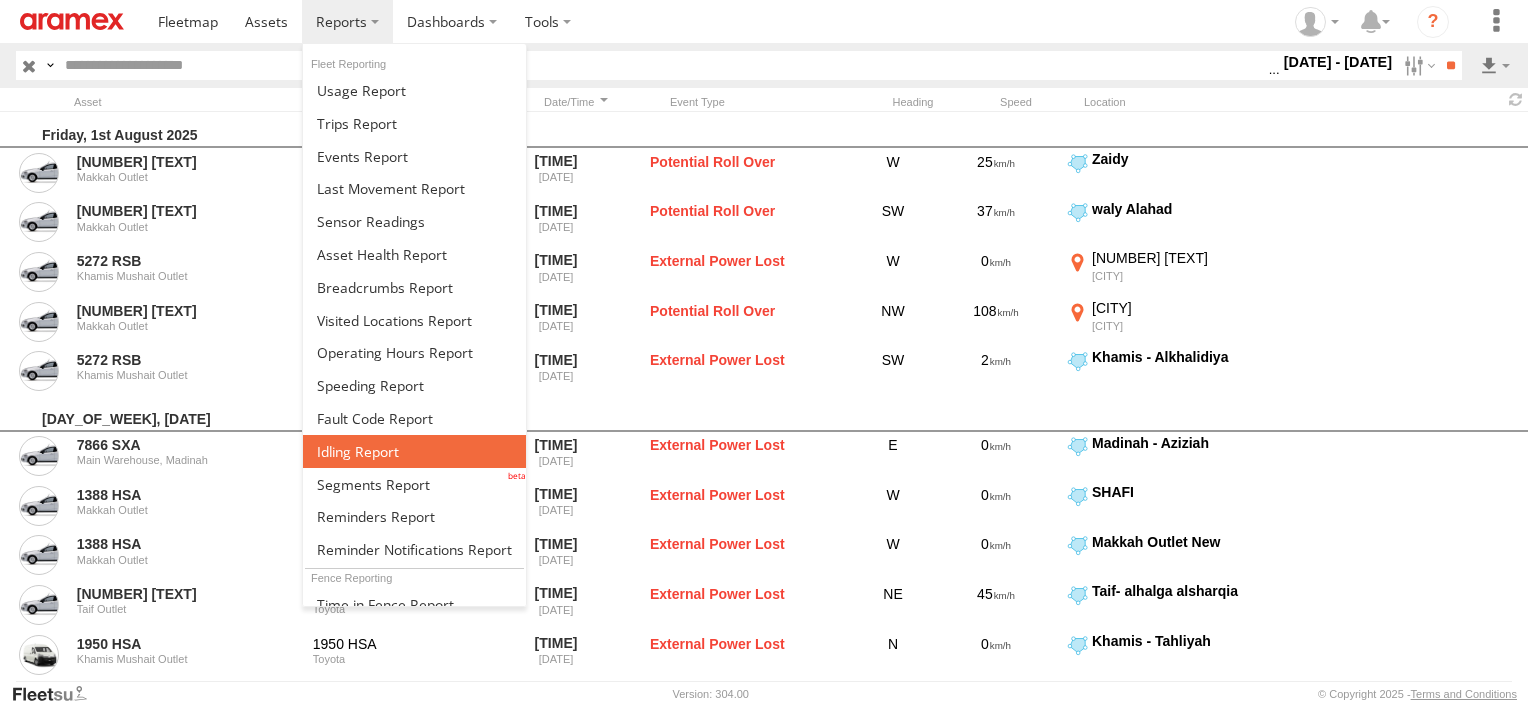 click at bounding box center (414, 451) 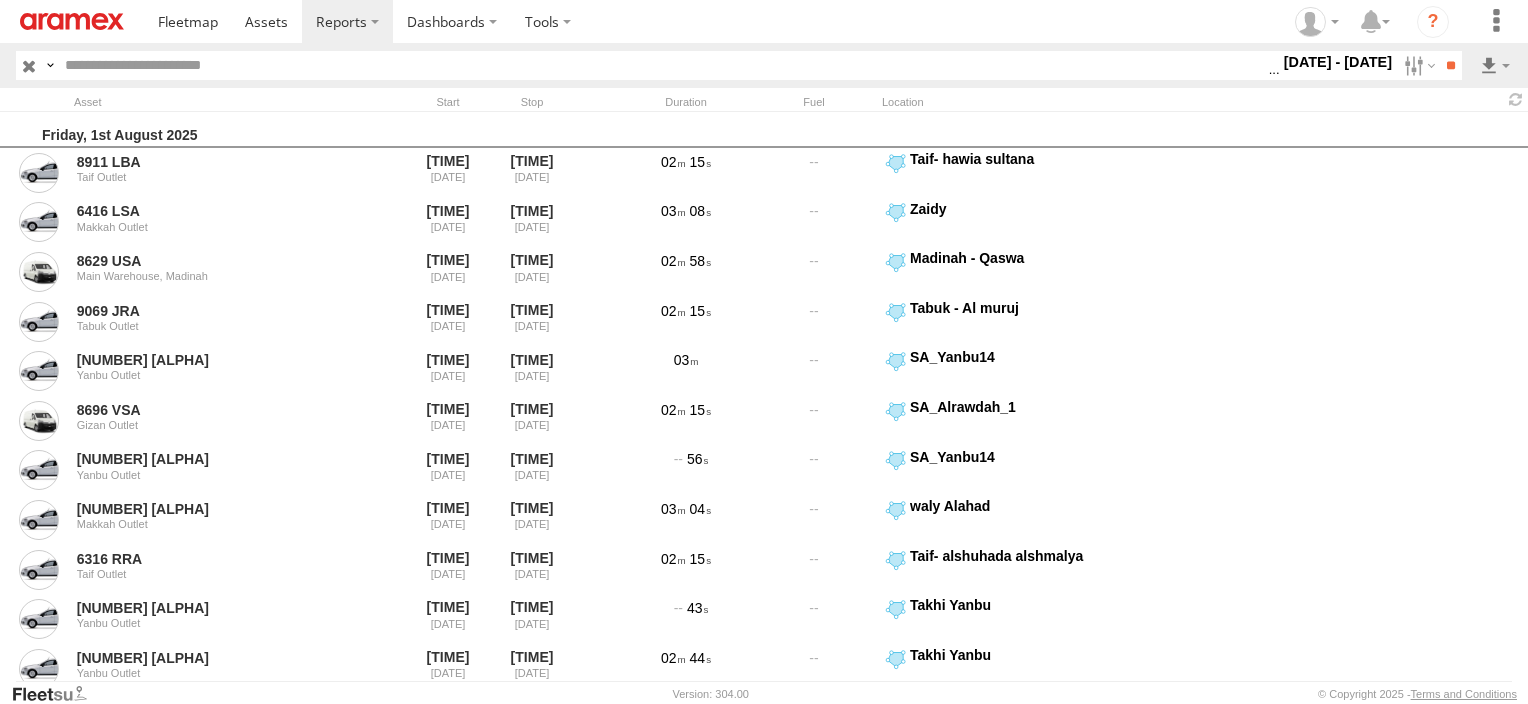 scroll, scrollTop: 0, scrollLeft: 0, axis: both 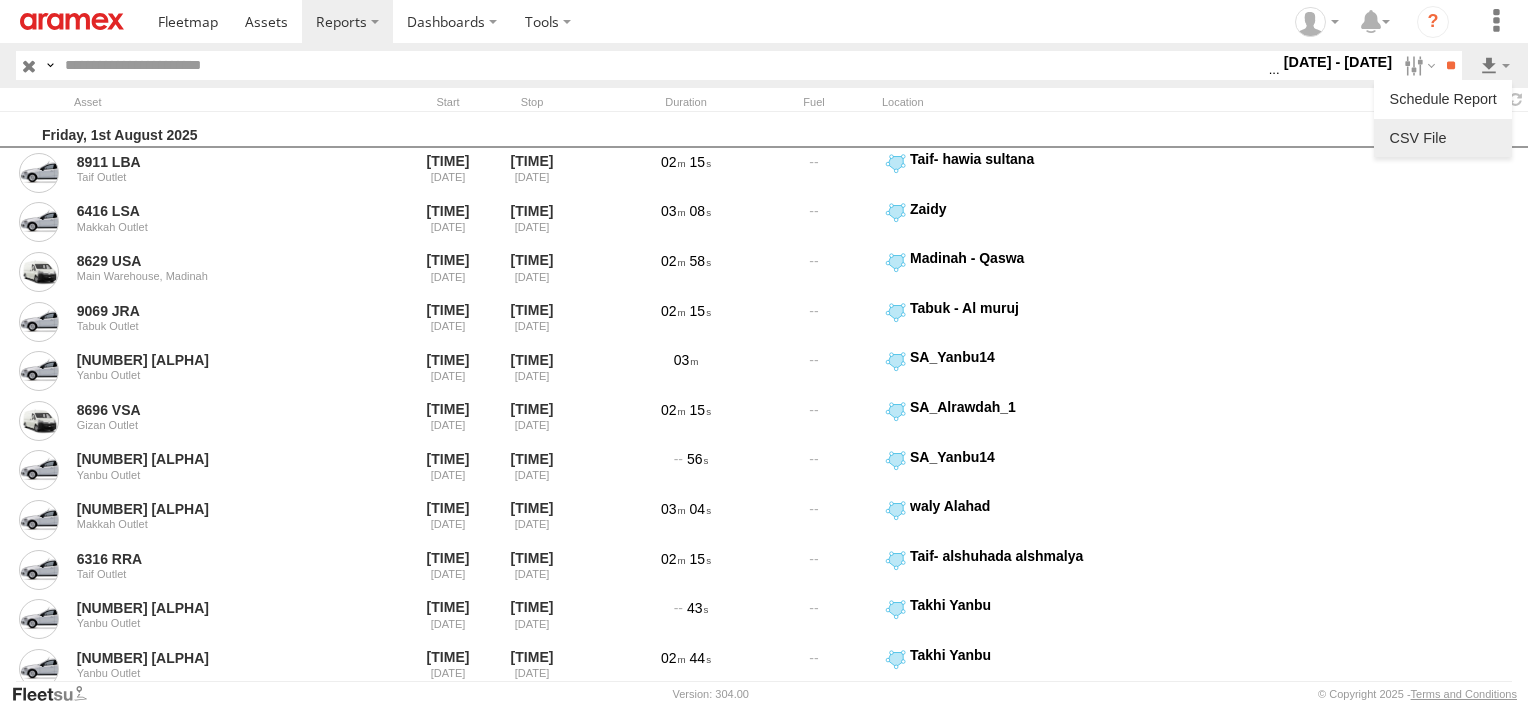 click at bounding box center (1443, 138) 